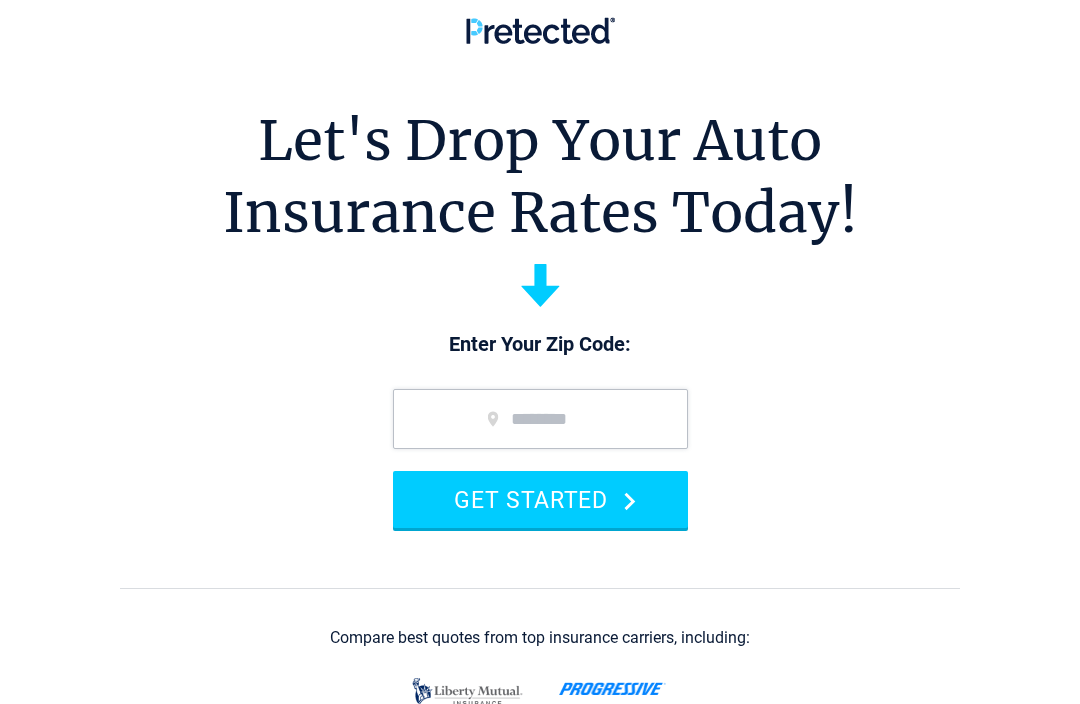 scroll, scrollTop: 0, scrollLeft: 0, axis: both 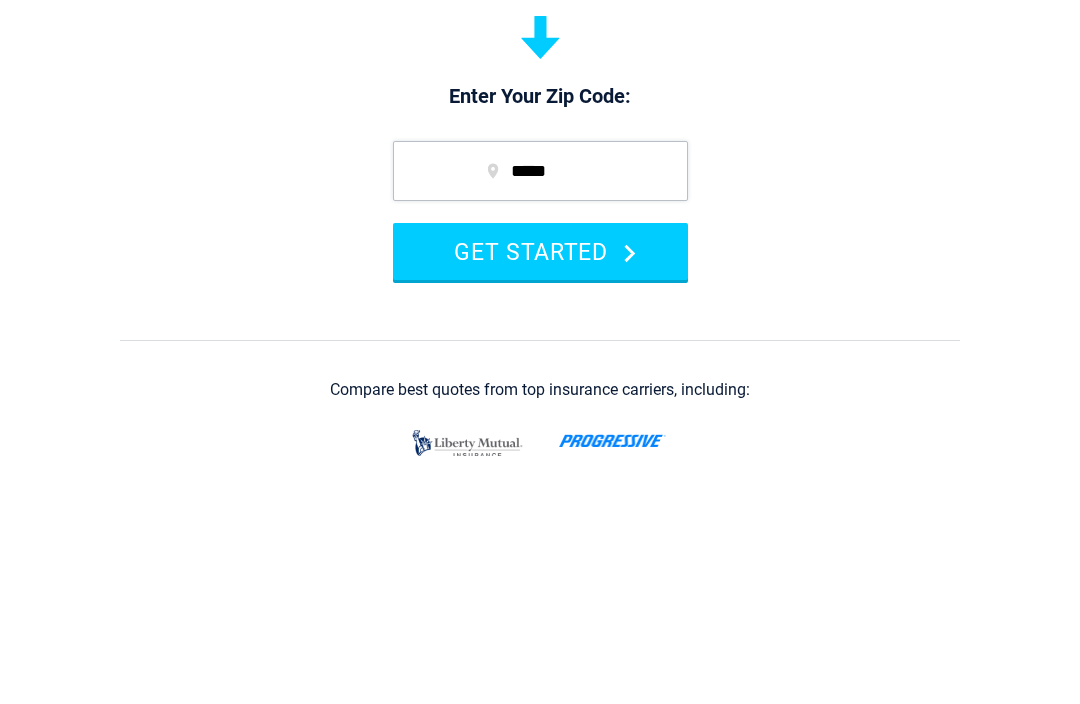 type on "*****" 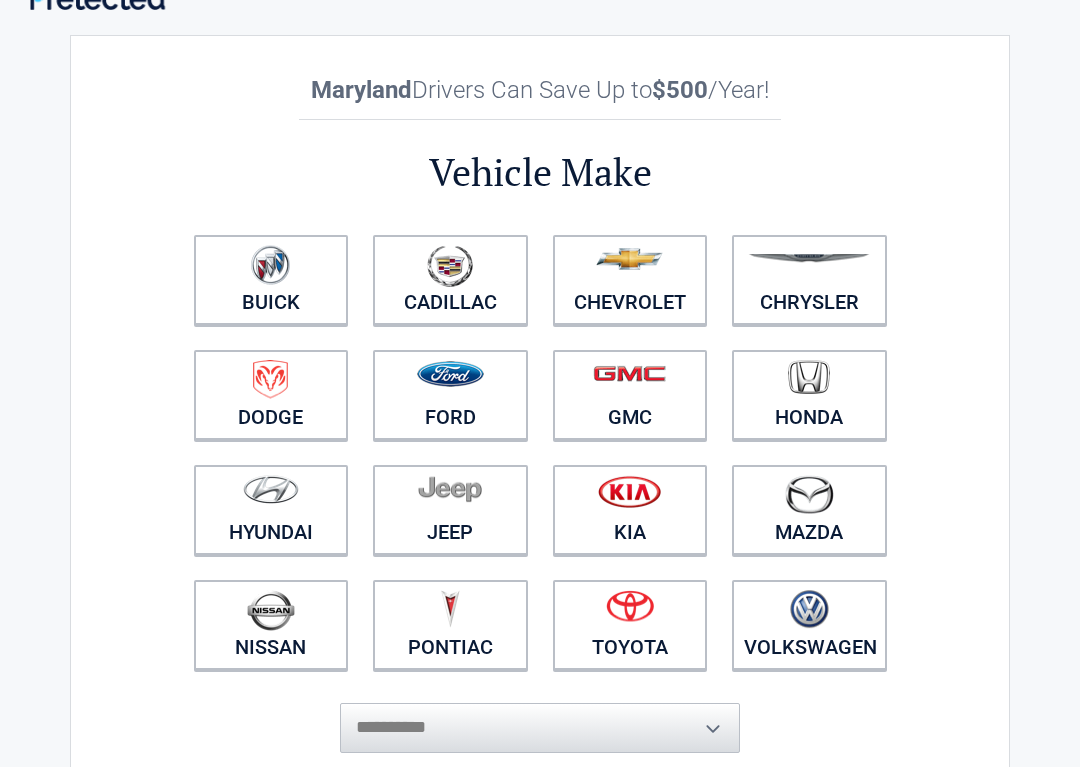 scroll, scrollTop: 38, scrollLeft: 0, axis: vertical 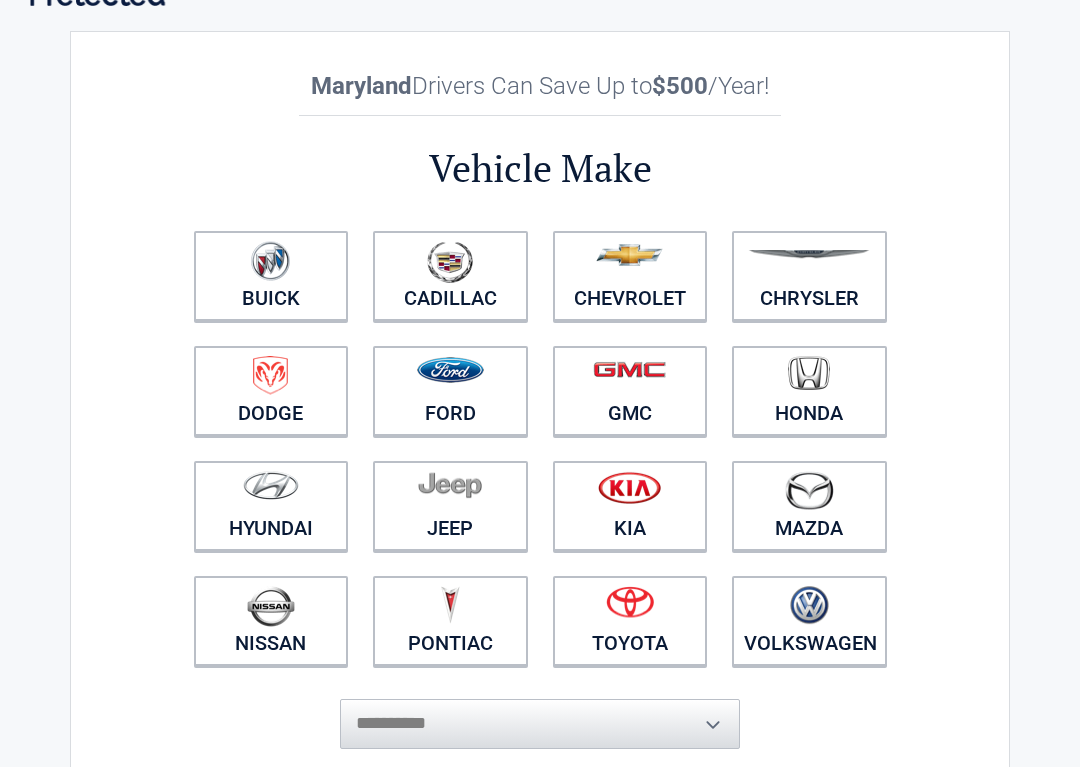click at bounding box center [809, 263] 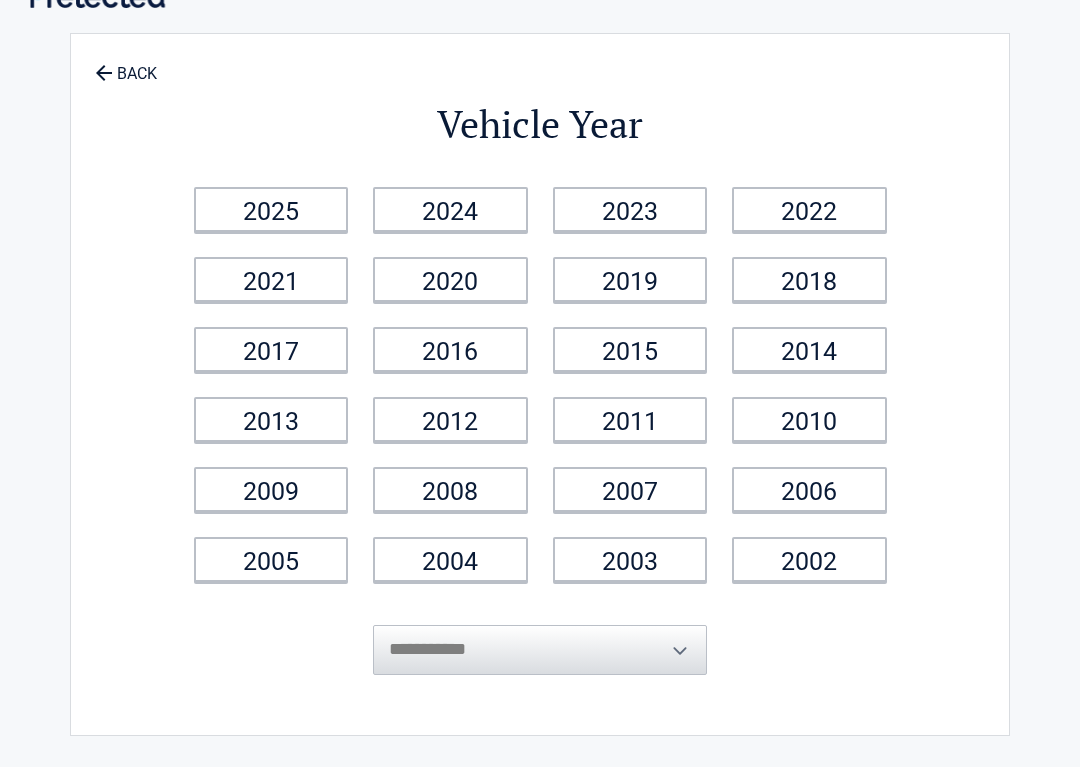 scroll, scrollTop: 0, scrollLeft: 0, axis: both 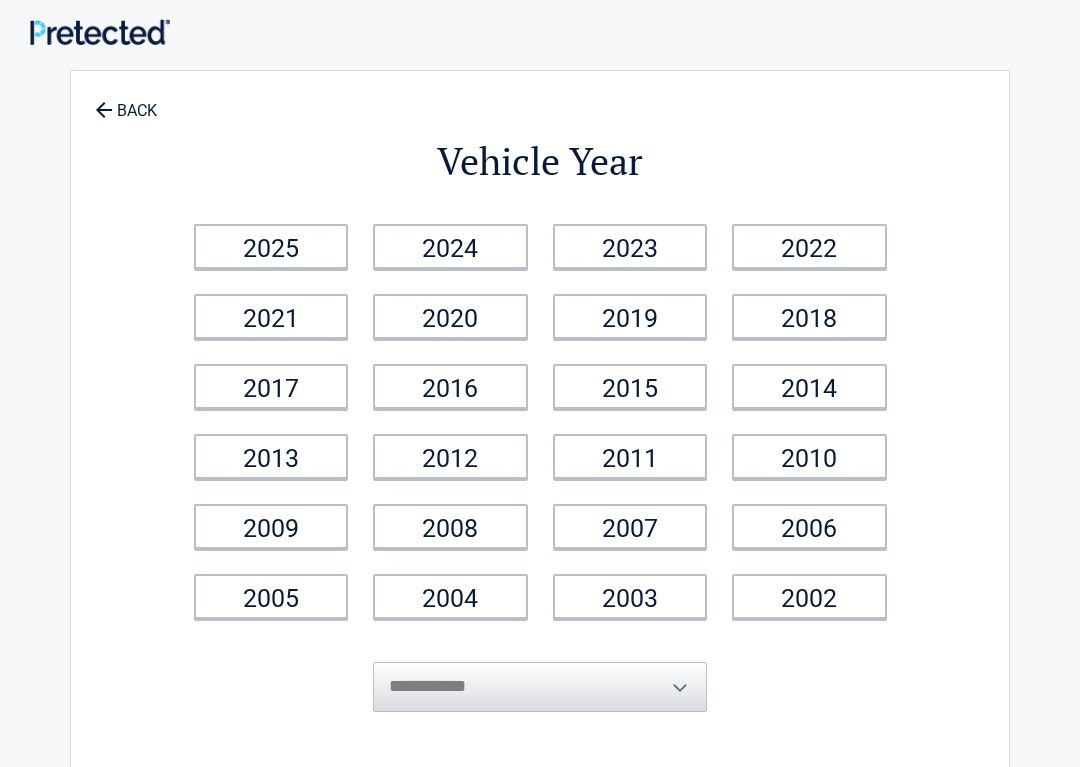 click on "2004" at bounding box center (450, 596) 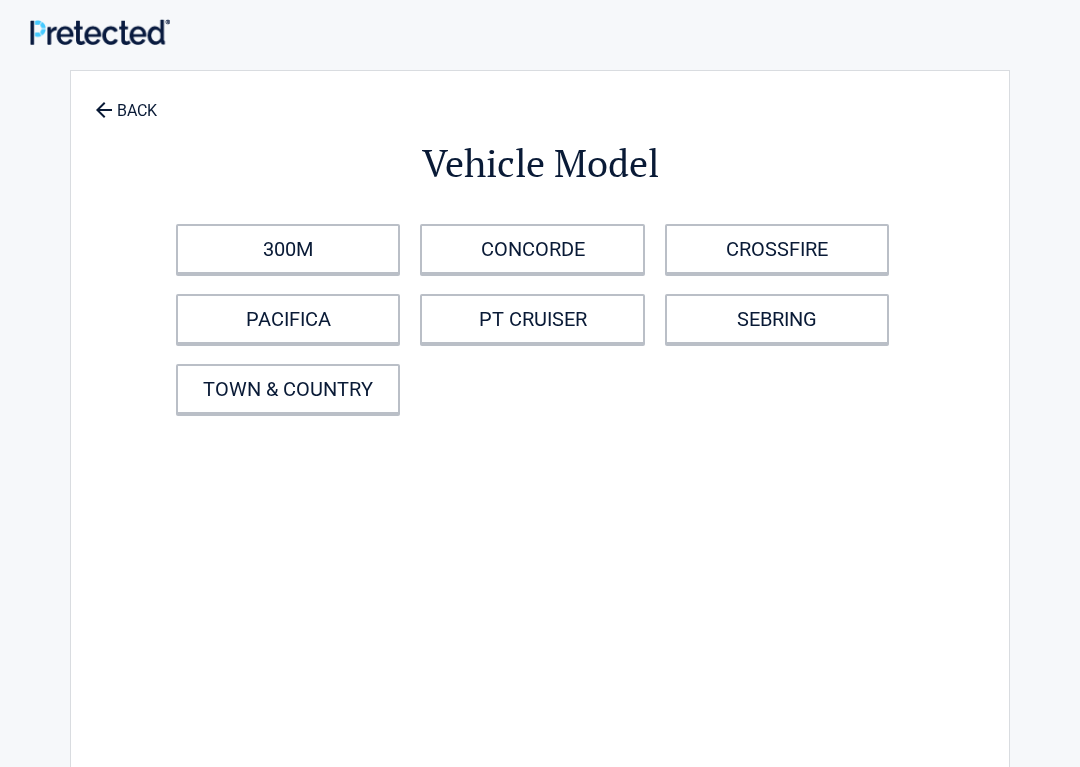 click on "CONCORDE" at bounding box center (532, 249) 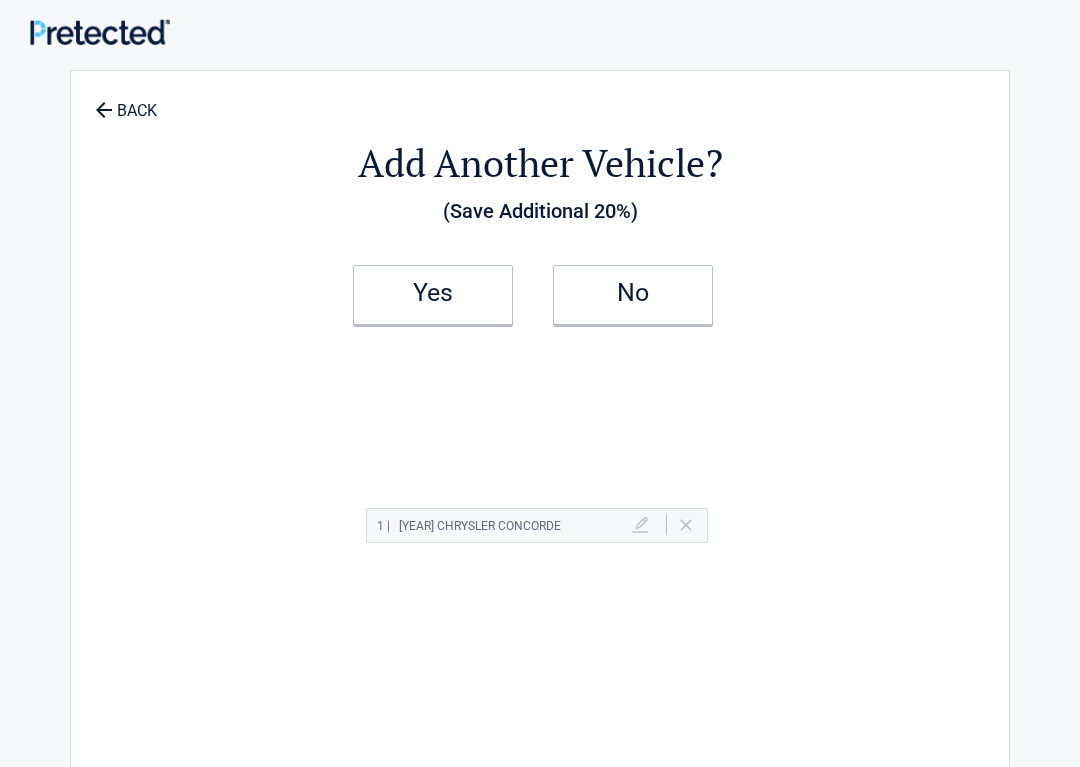 click on "No" at bounding box center (633, 293) 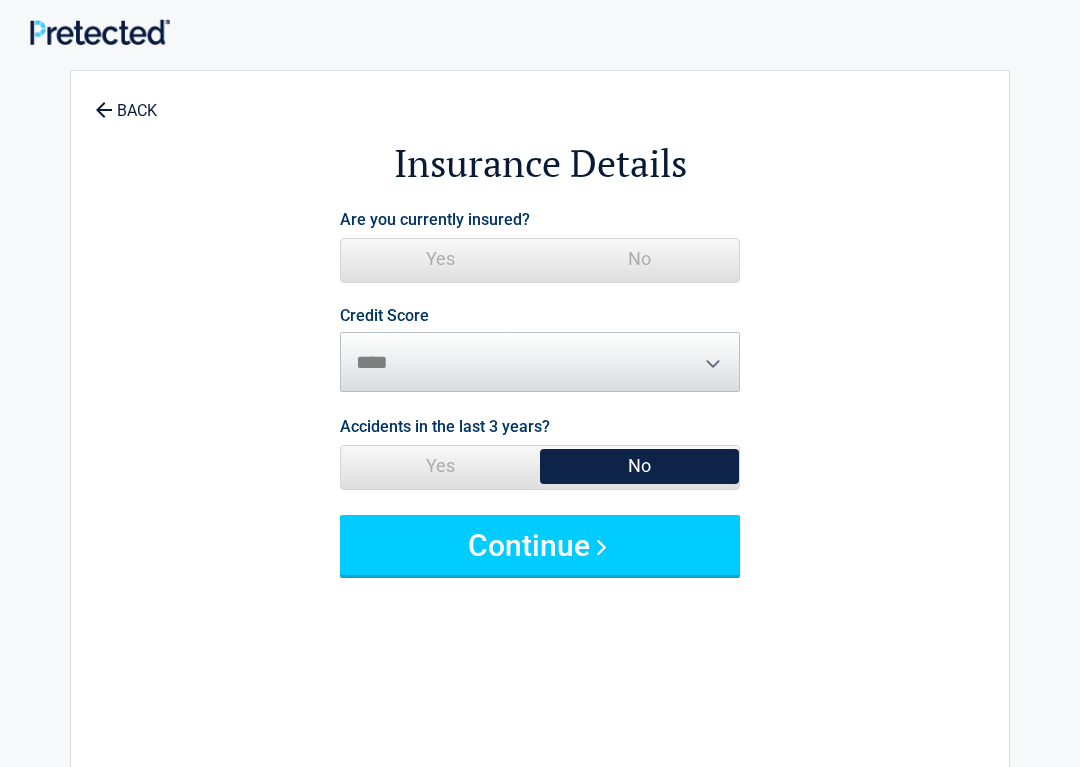 click on "Yes" at bounding box center (440, 259) 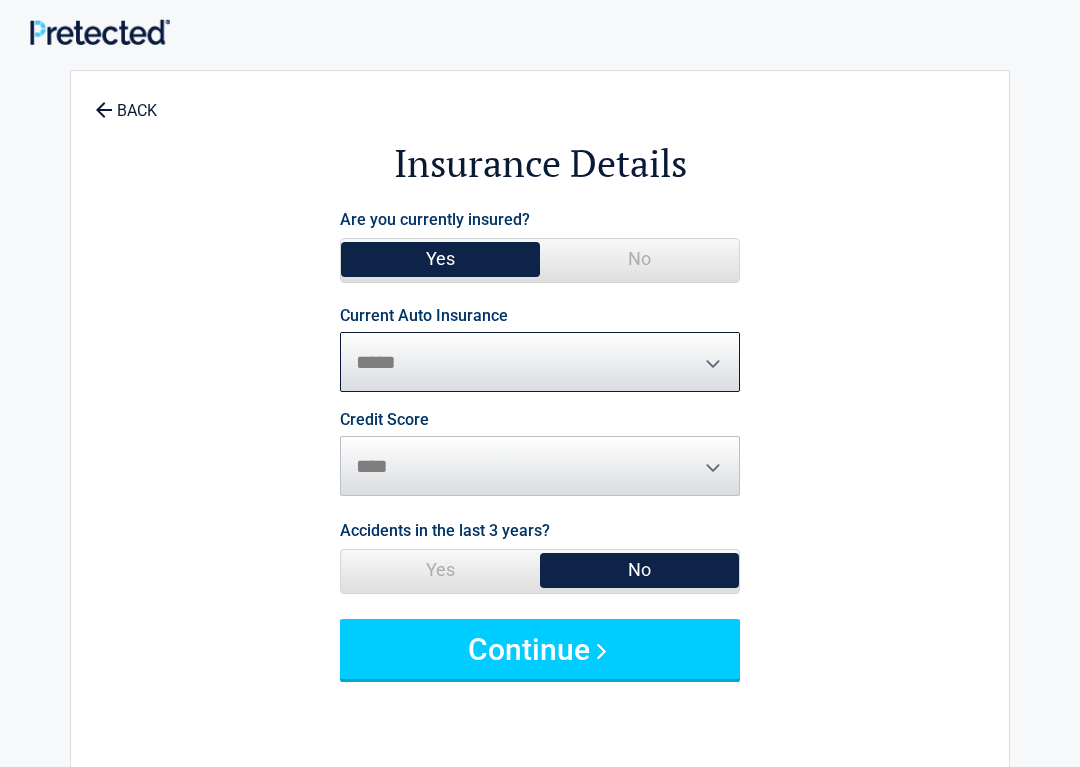 click on "**********" at bounding box center (540, 362) 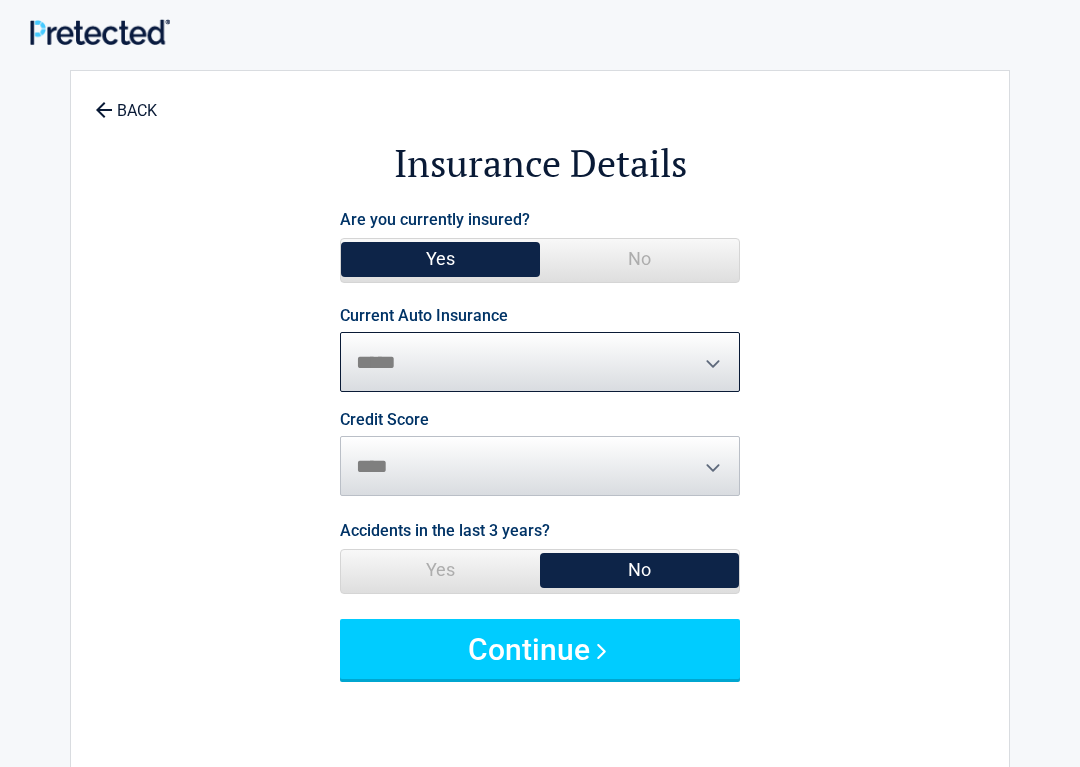 select on "**********" 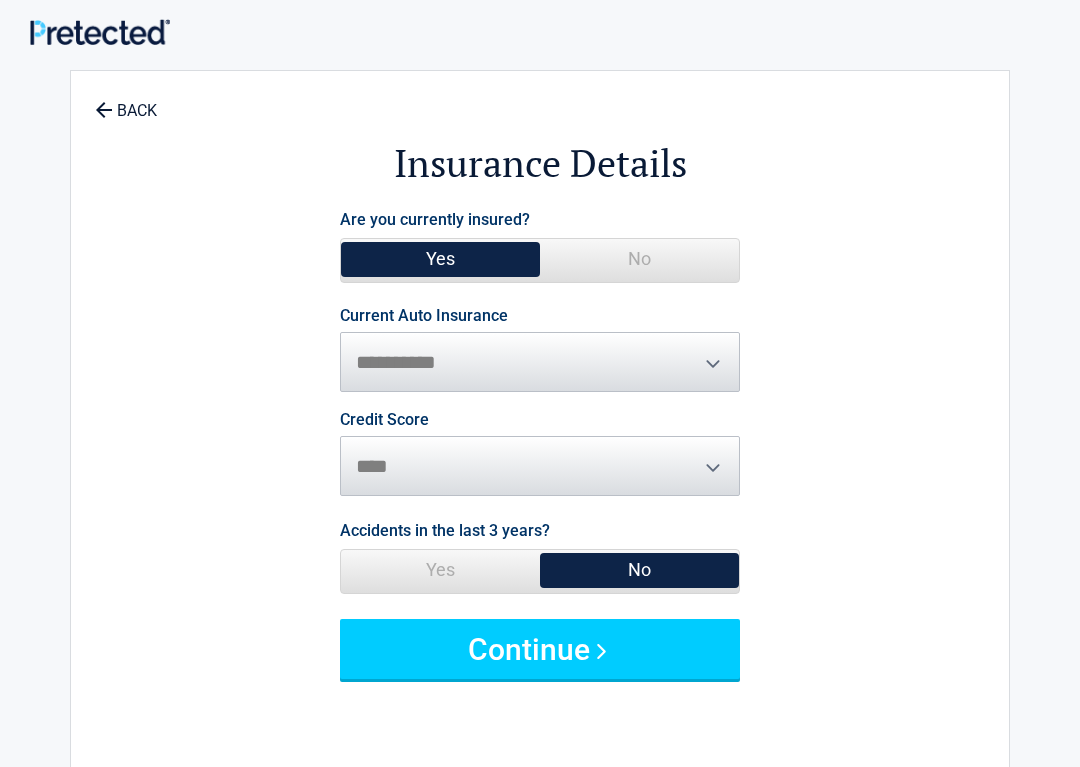 click on "Credit Score
*********
****
*******
****" at bounding box center [540, 454] 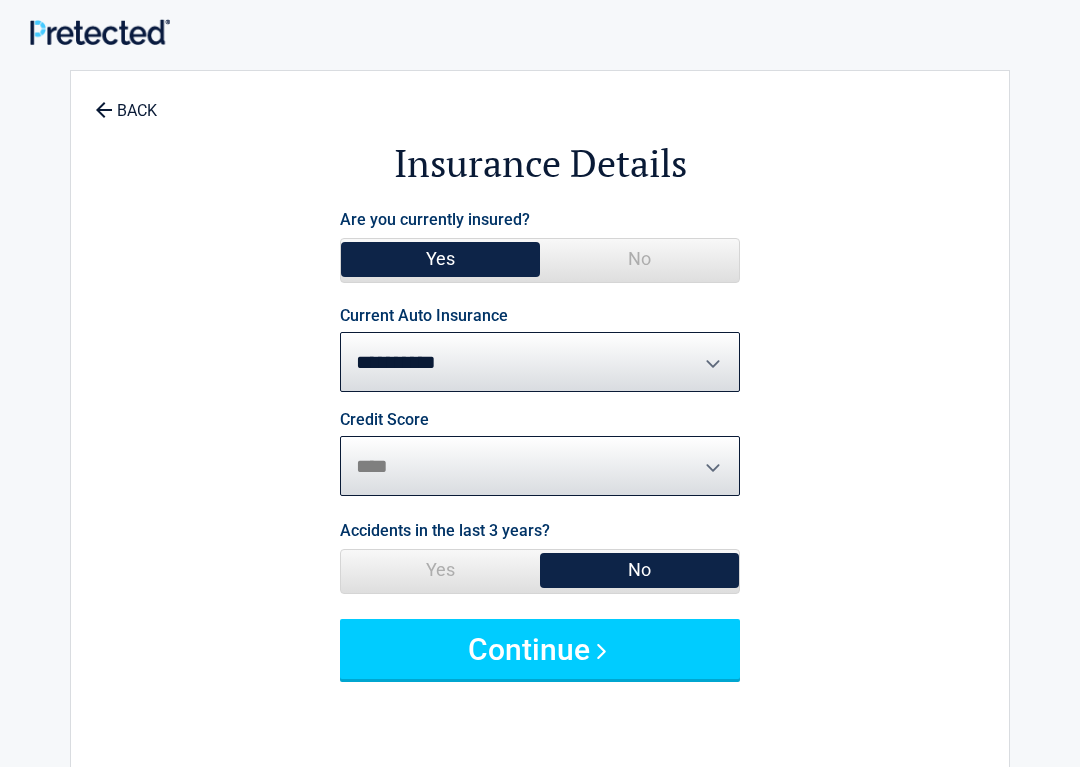 click on "*********
****
*******
****" at bounding box center (540, 466) 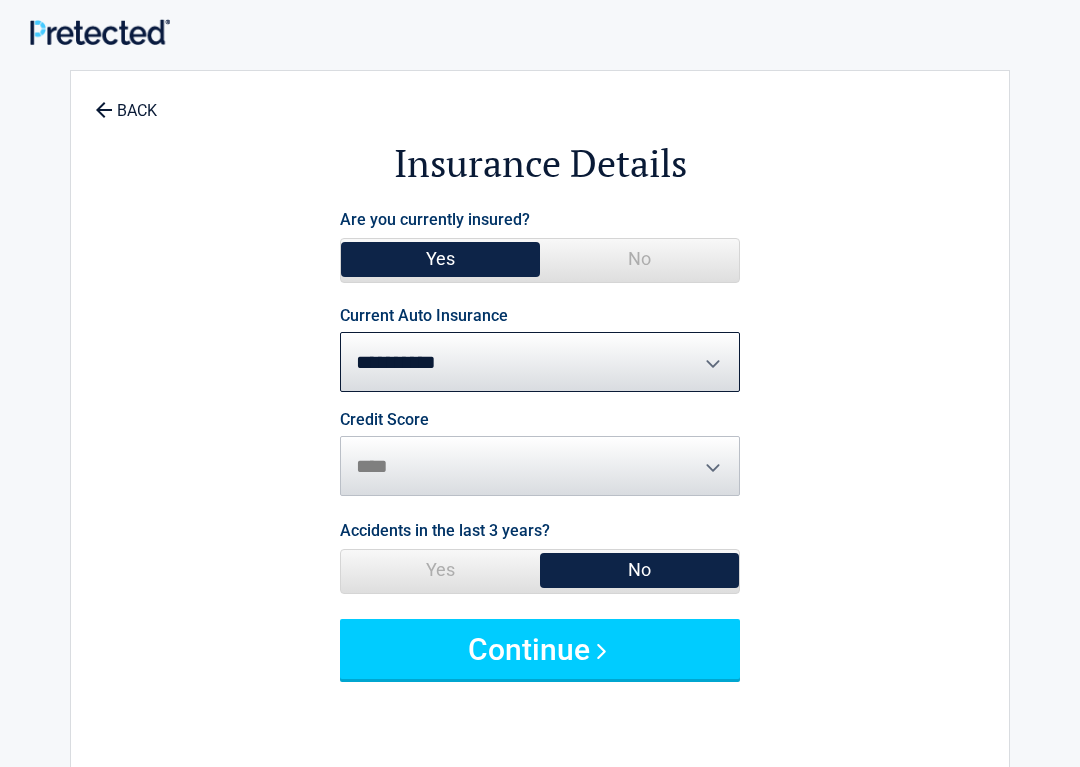 click on "No" at bounding box center (639, 570) 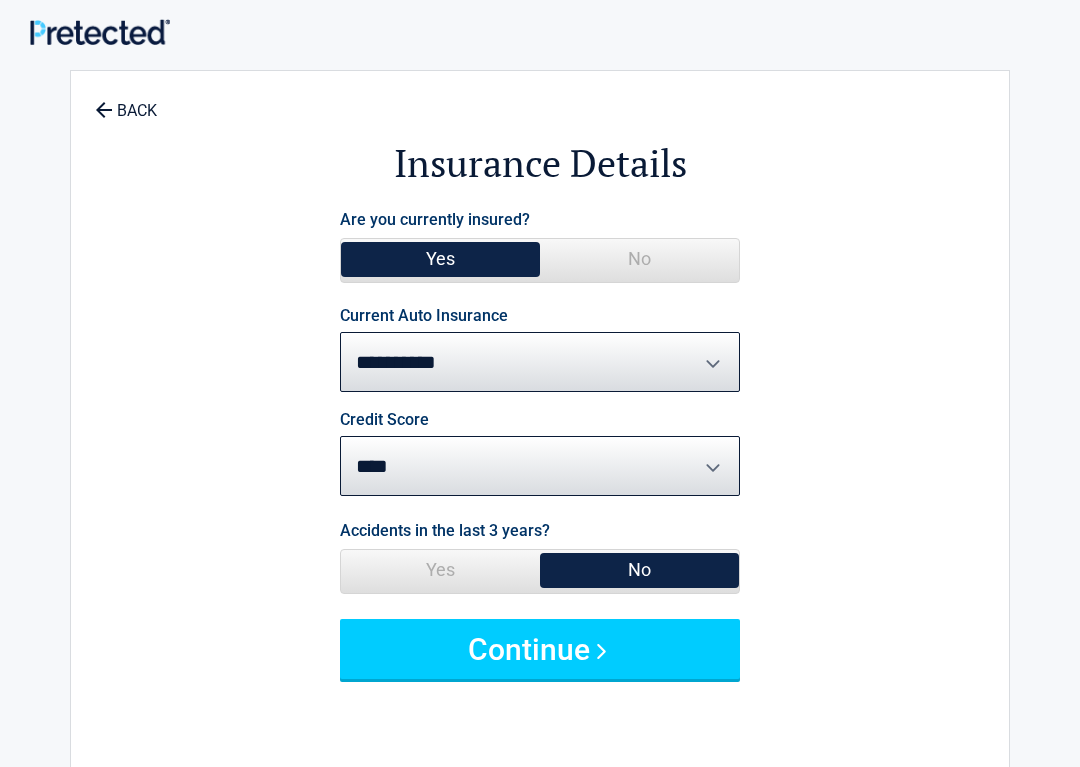 click on "No" at bounding box center [639, 570] 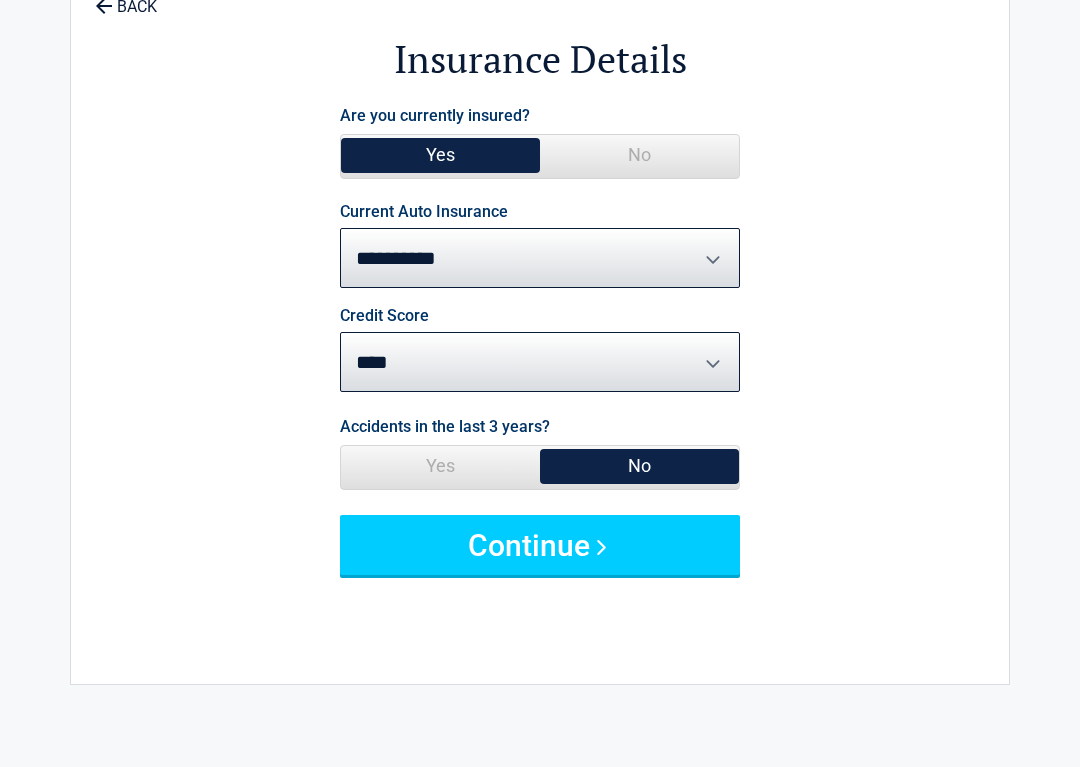 scroll, scrollTop: 104, scrollLeft: 0, axis: vertical 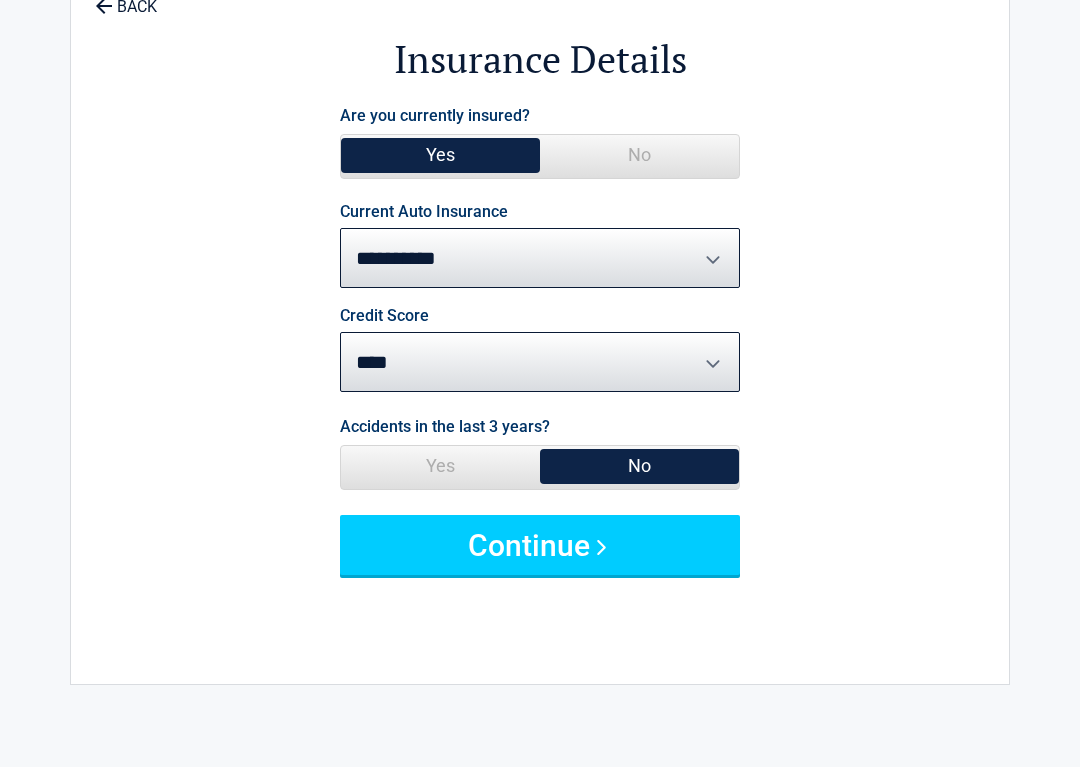 click on "Continue" at bounding box center [540, 545] 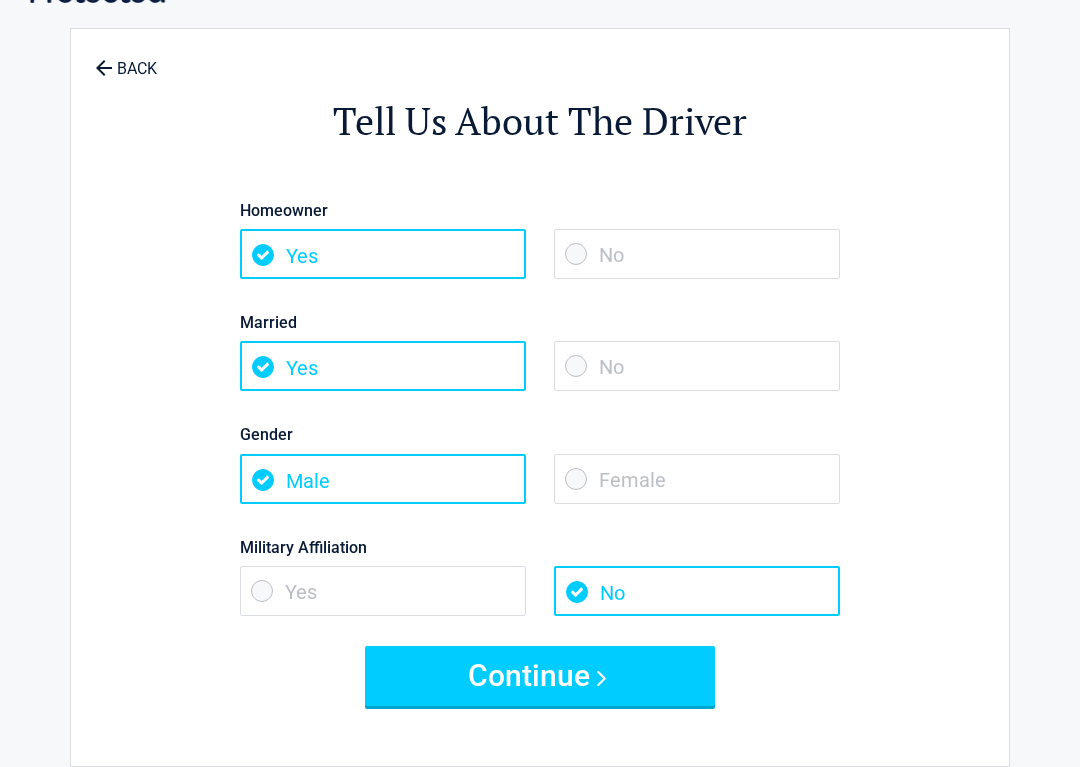 scroll, scrollTop: 0, scrollLeft: 0, axis: both 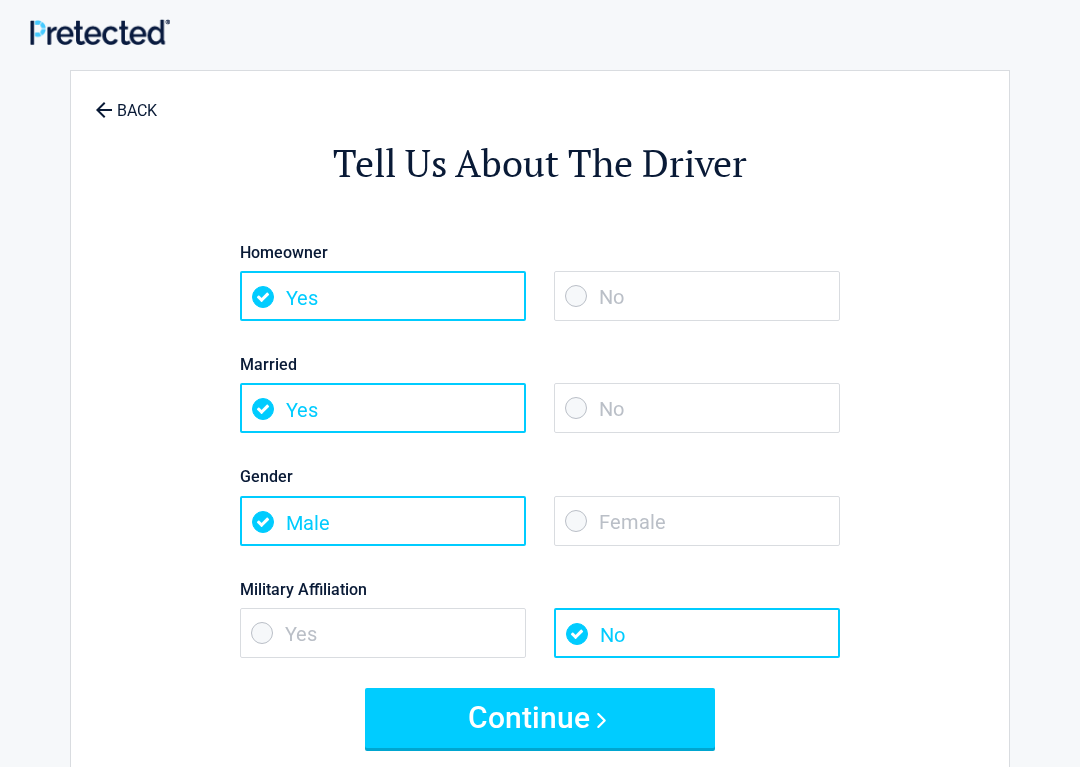 click on "Yes" at bounding box center [383, 296] 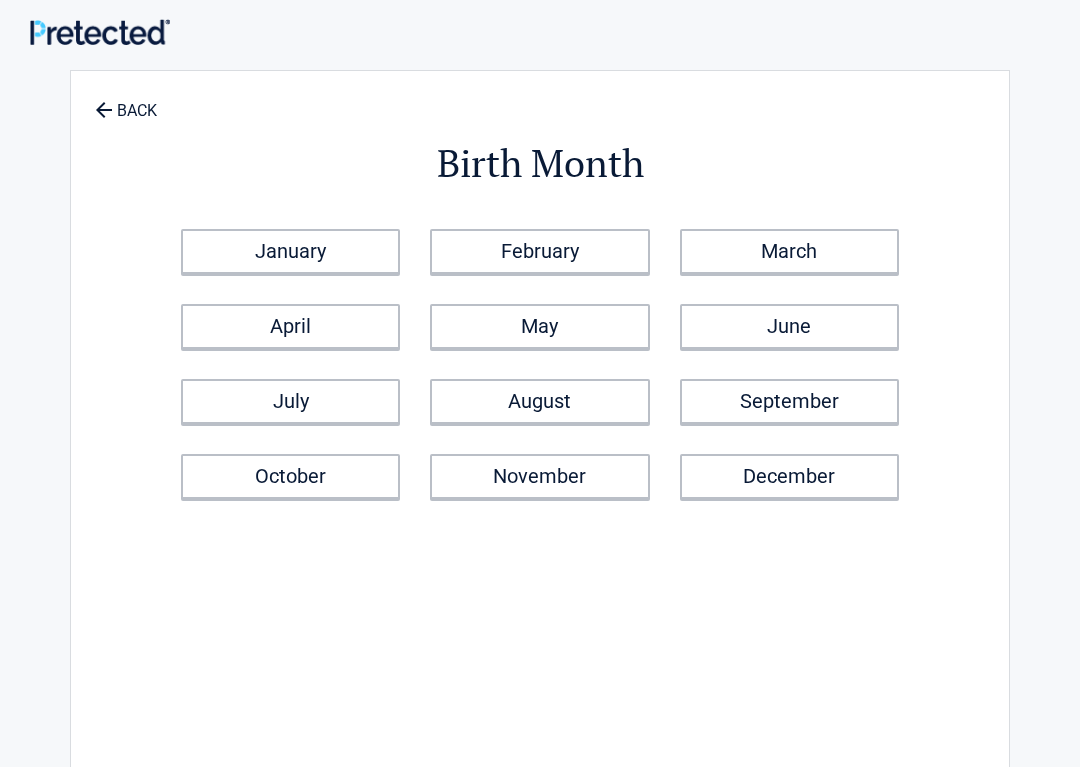 click on "April" at bounding box center [290, 326] 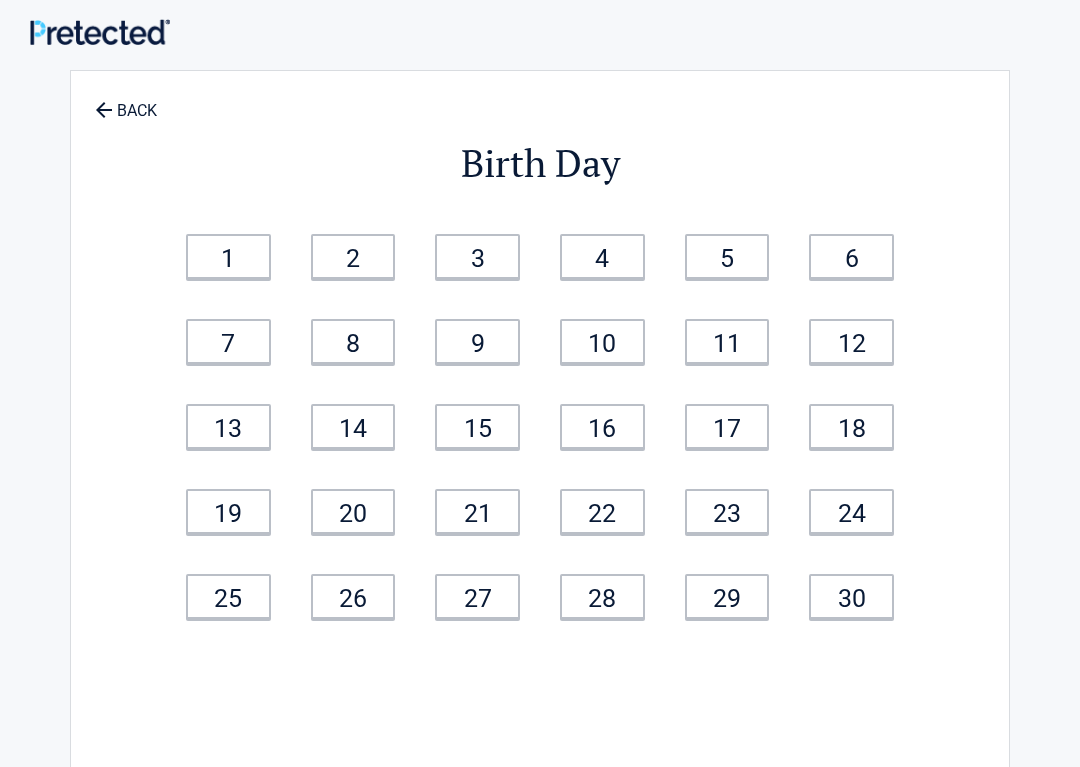 click on "5" at bounding box center [727, 256] 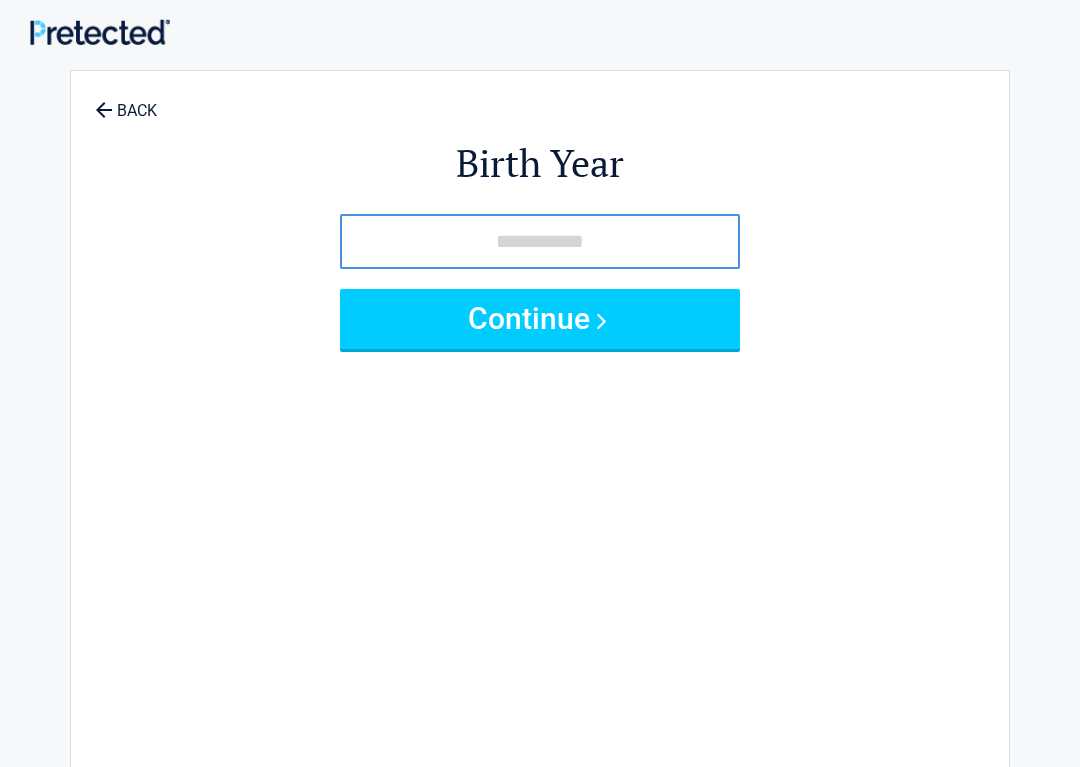 click at bounding box center (540, 241) 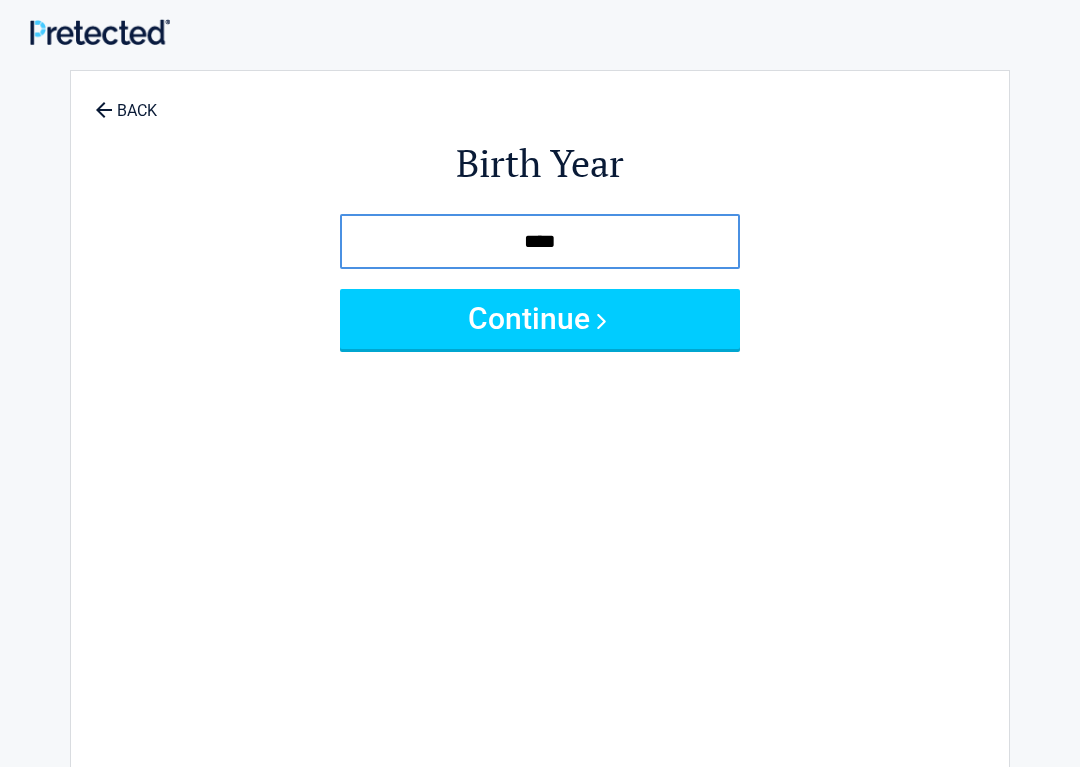 type on "****" 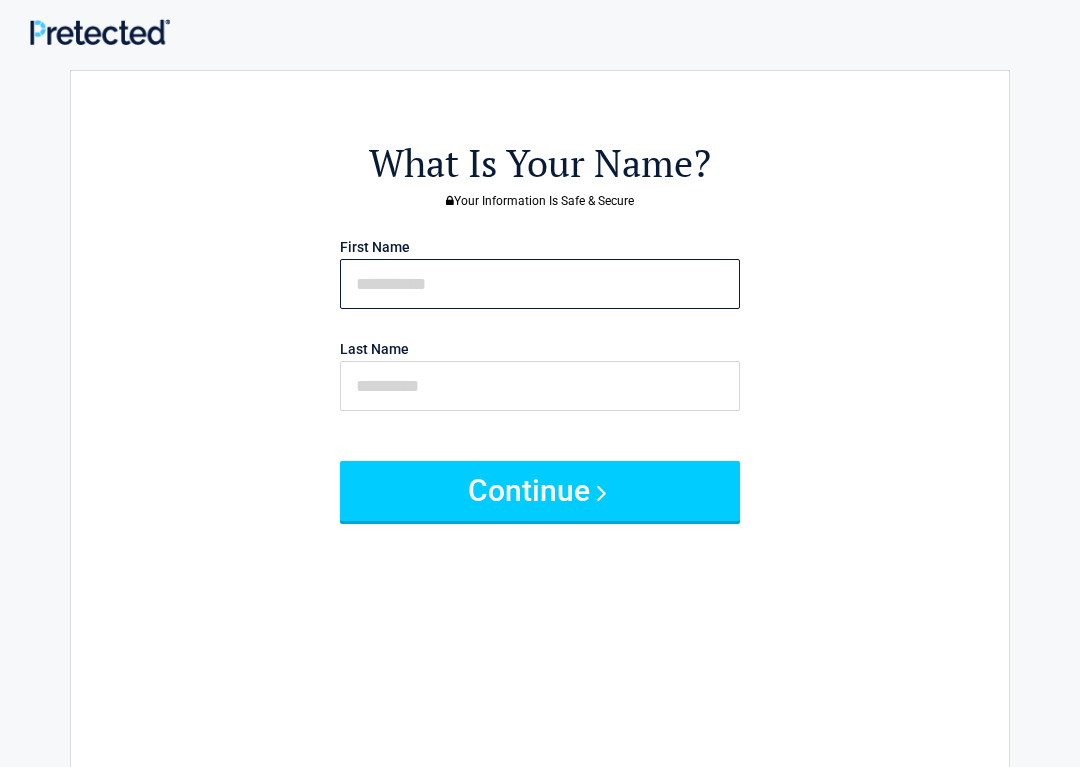 click at bounding box center (540, 284) 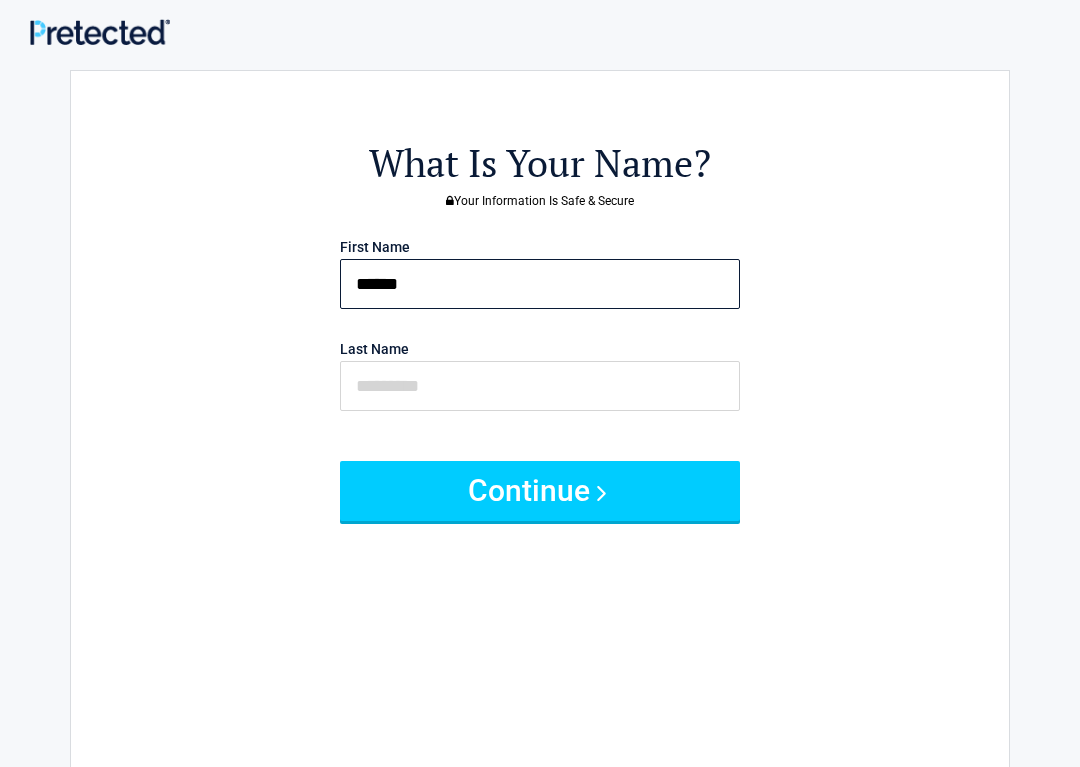 type on "*****" 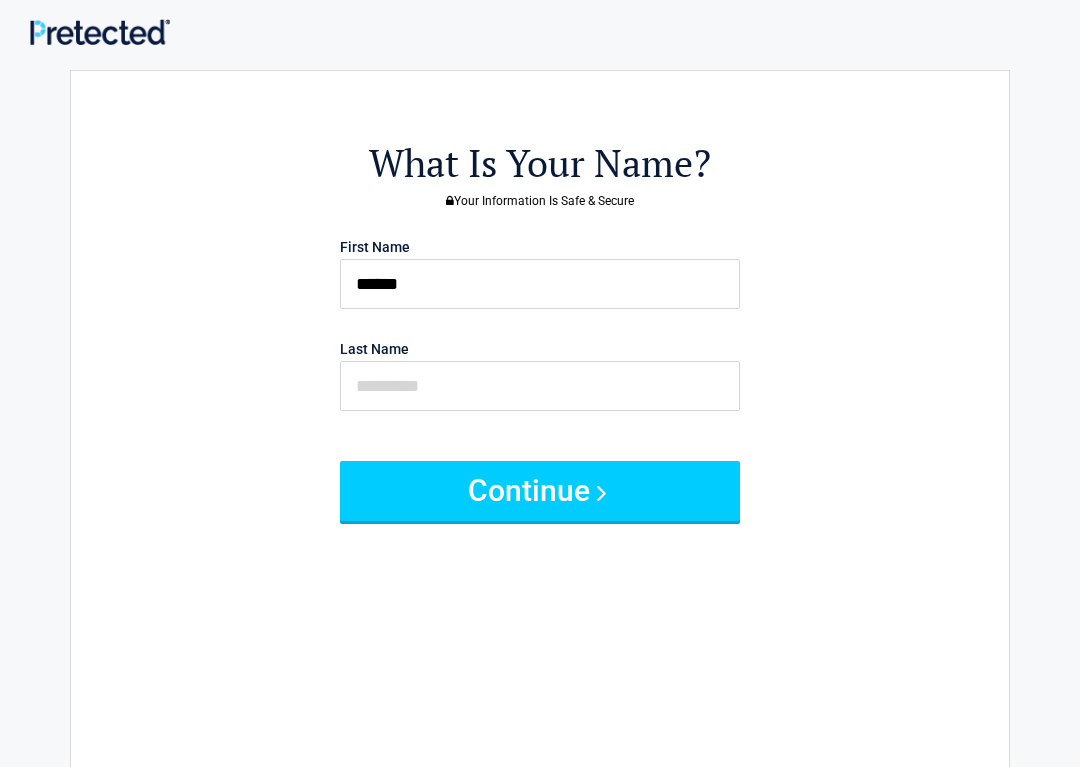 click on "Last Name" at bounding box center (540, 372) 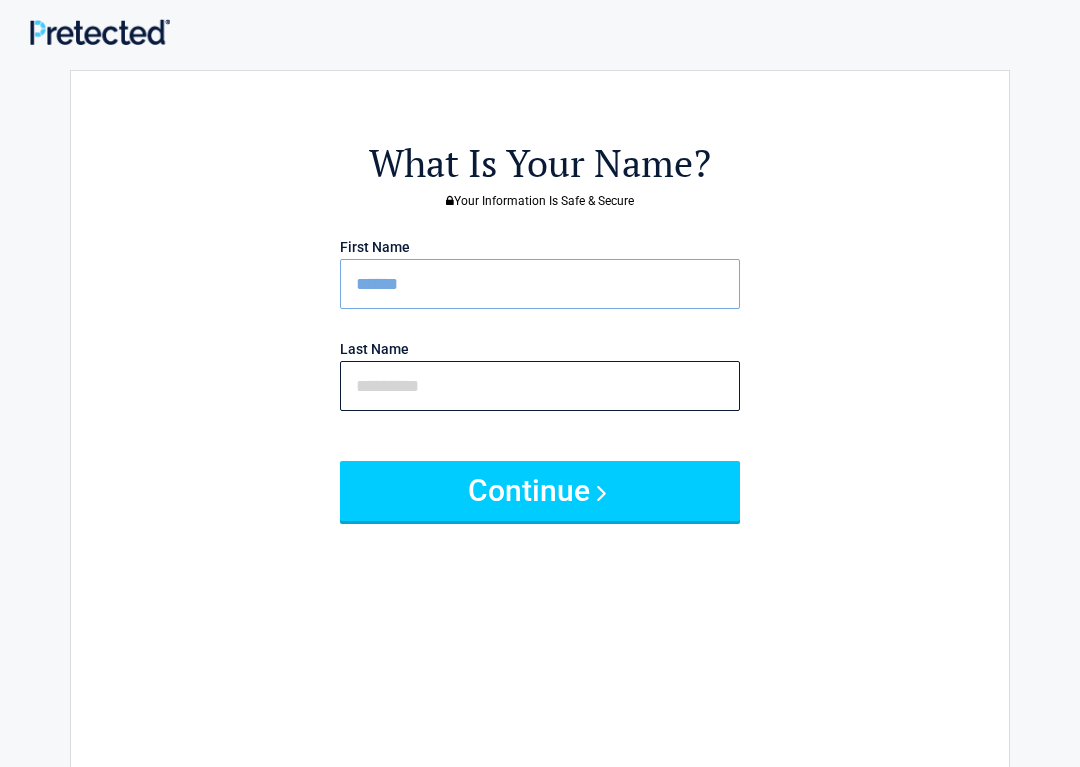 click at bounding box center (540, 386) 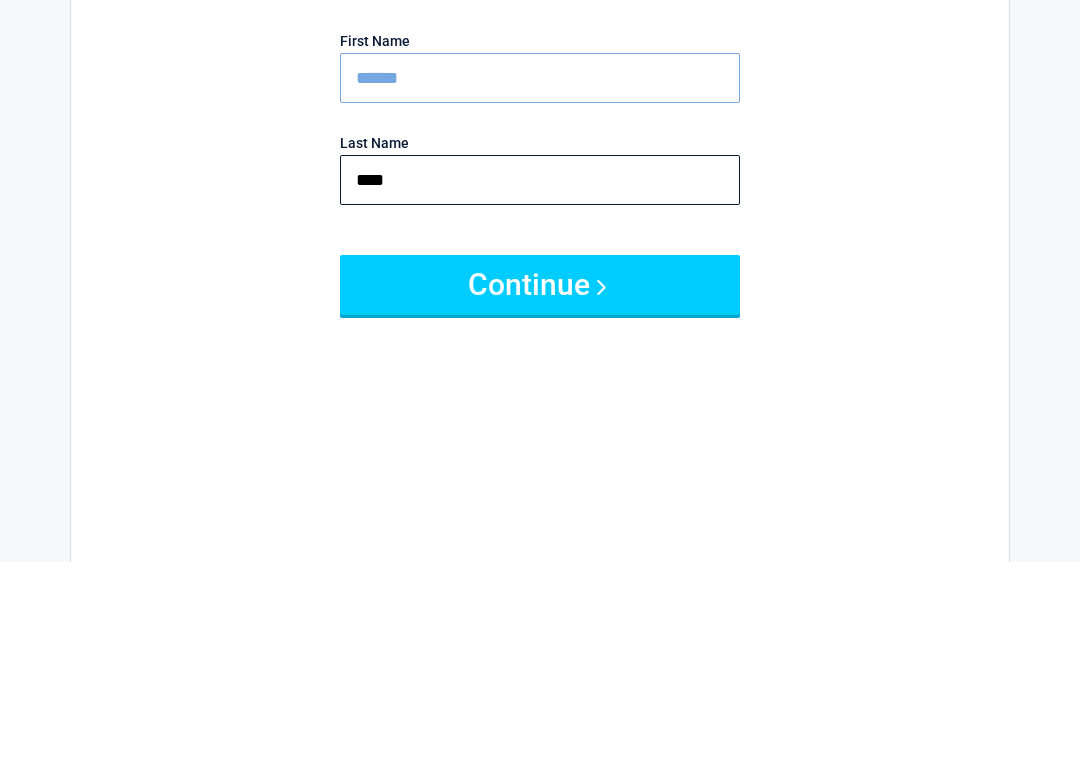 type on "****" 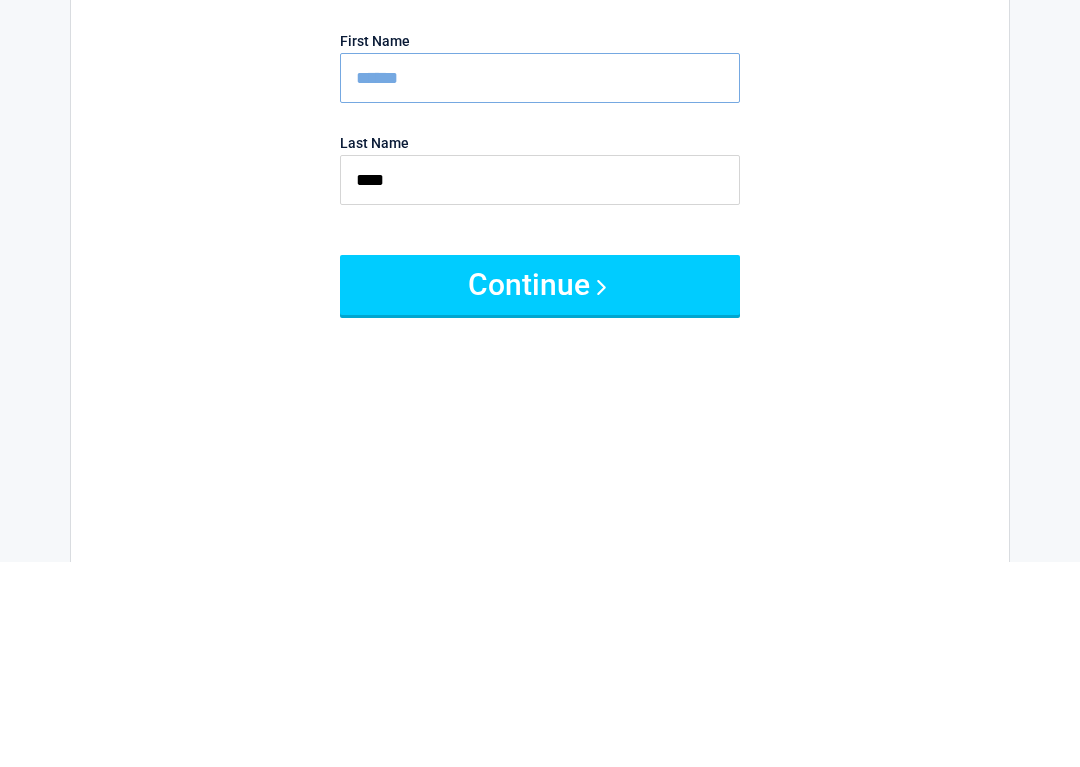click on "Continue" at bounding box center [540, 491] 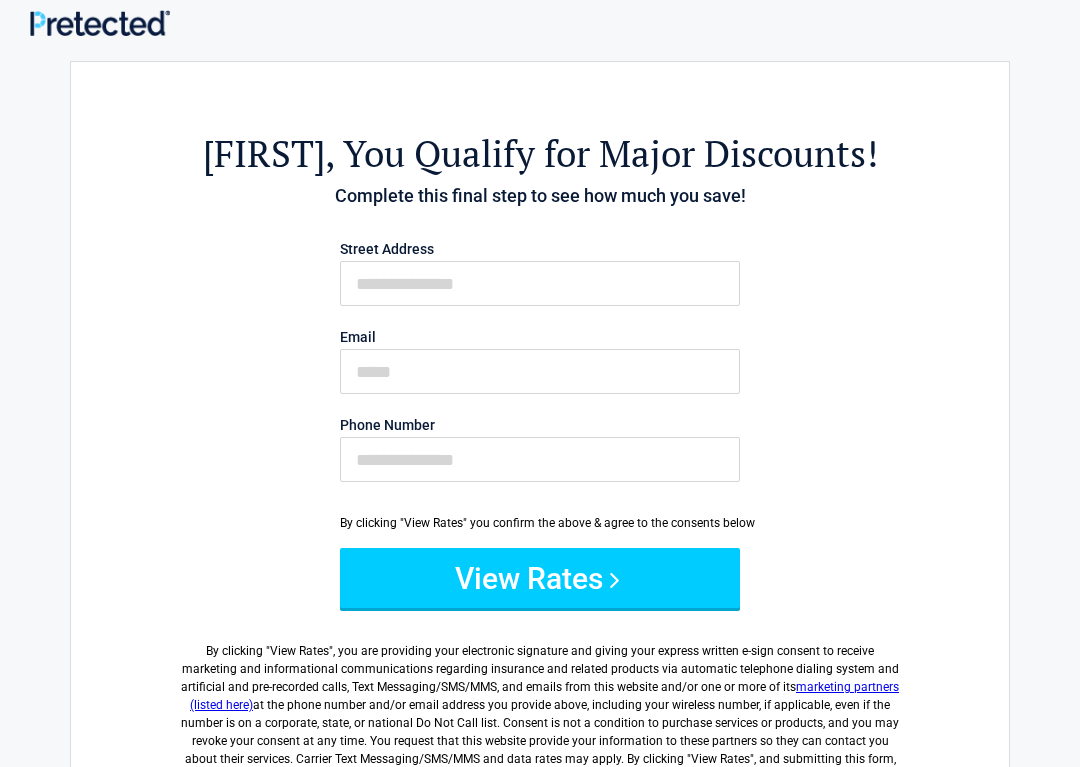 scroll, scrollTop: 0, scrollLeft: 0, axis: both 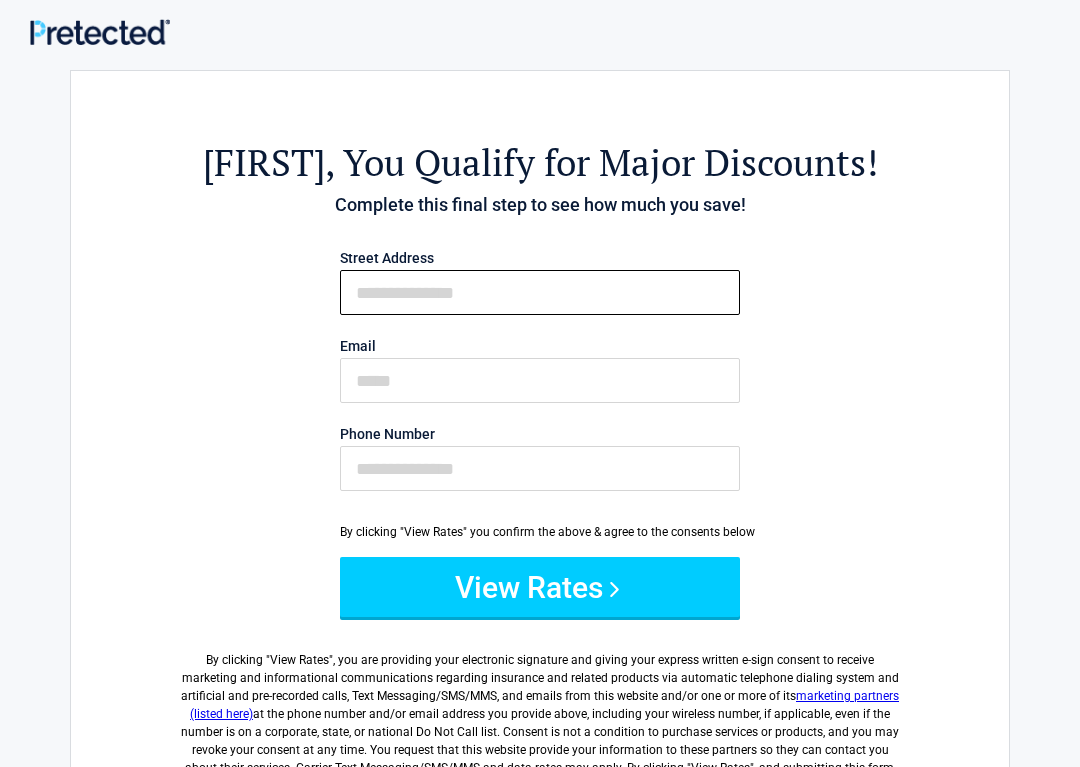click on "First Name" at bounding box center [540, 292] 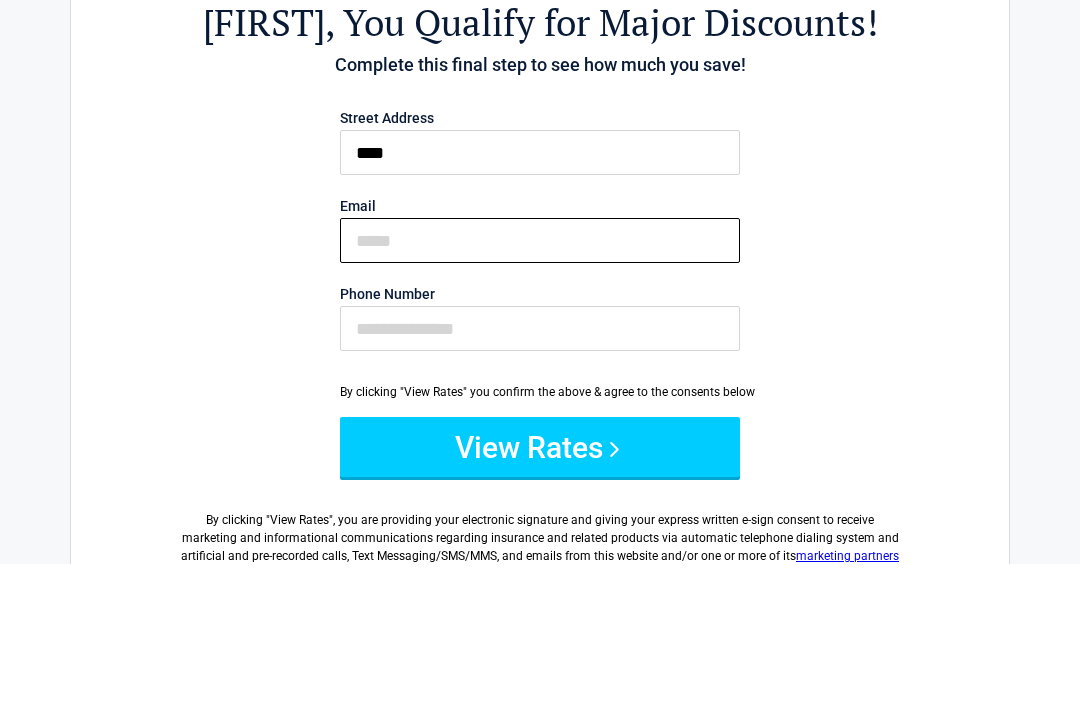 click on "Email" at bounding box center (540, 380) 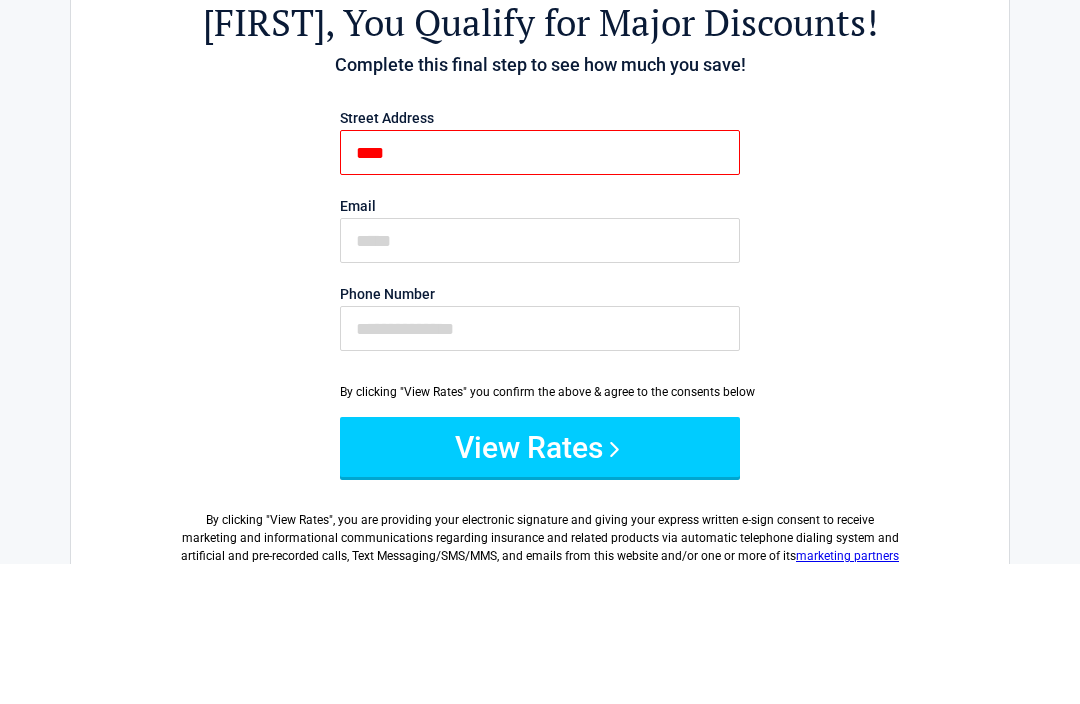 click on "****" at bounding box center [540, 292] 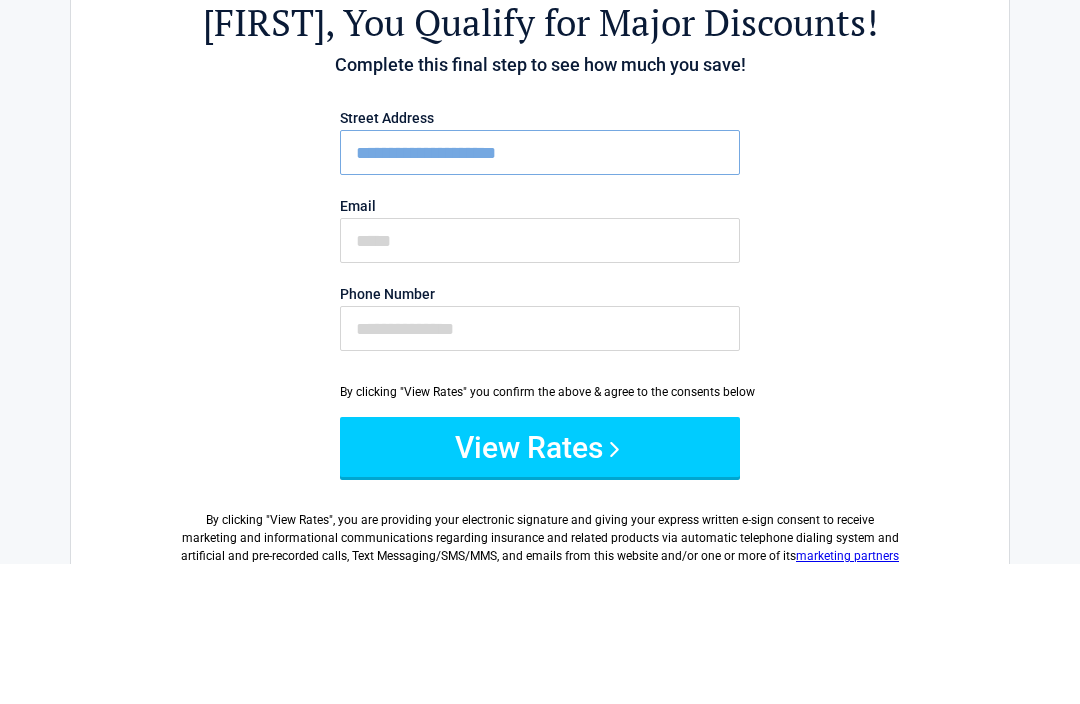type on "**********" 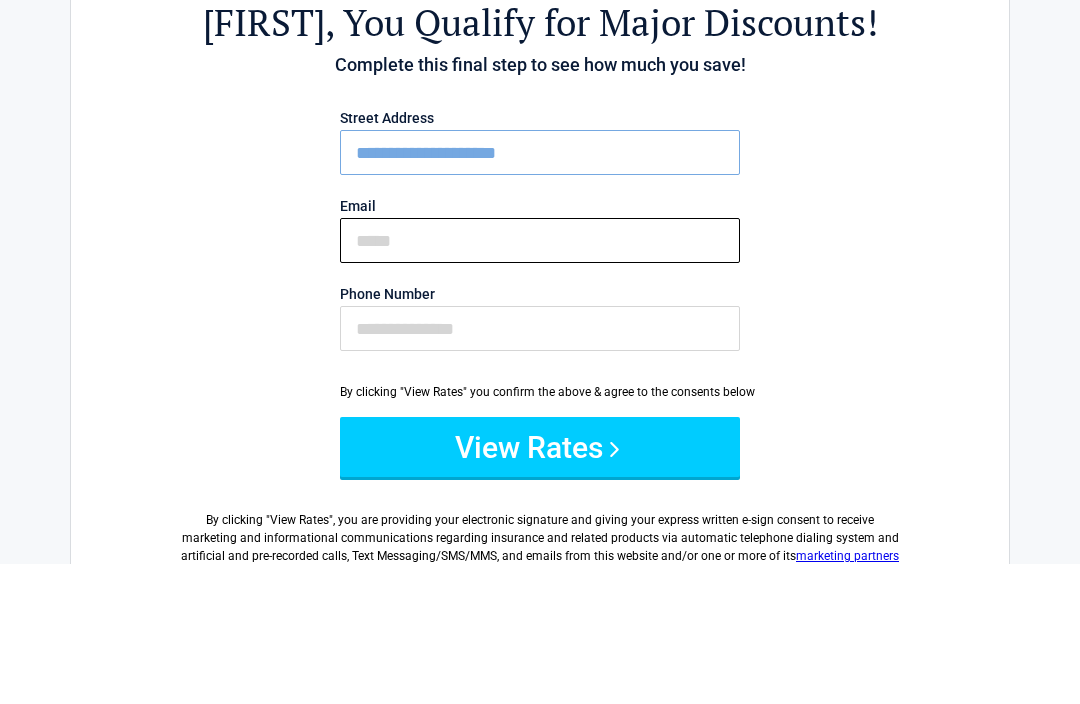 click on "Email" at bounding box center (540, 380) 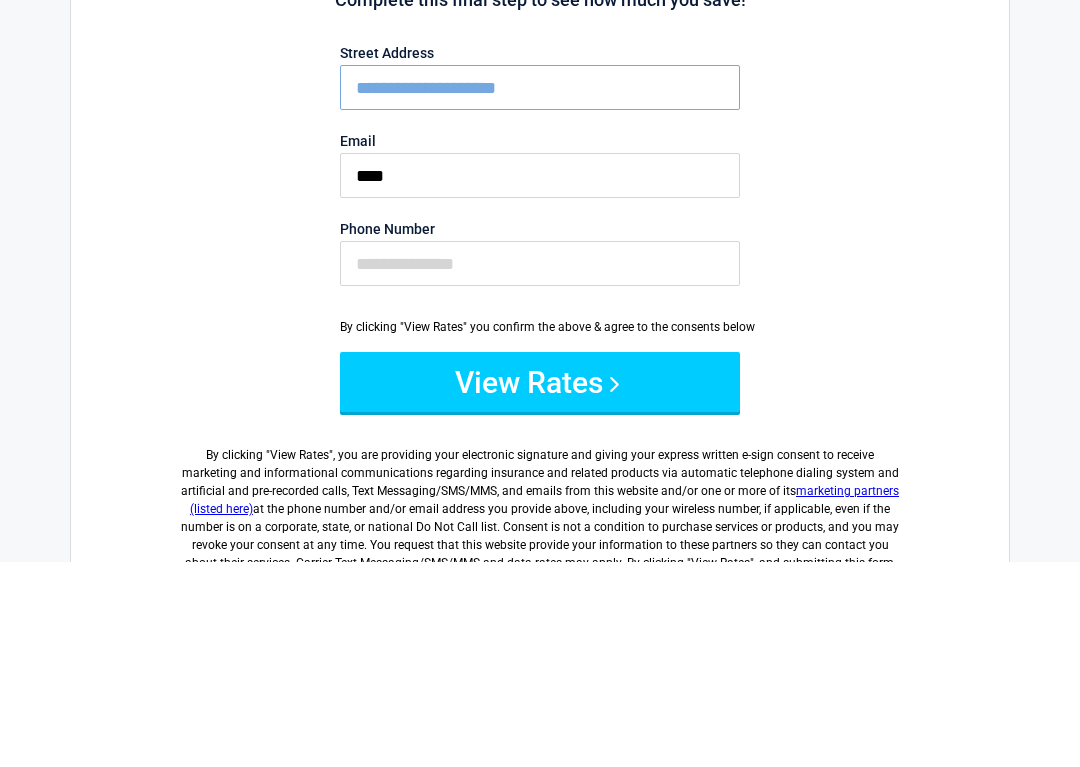 click on "**********" at bounding box center (540, 462) 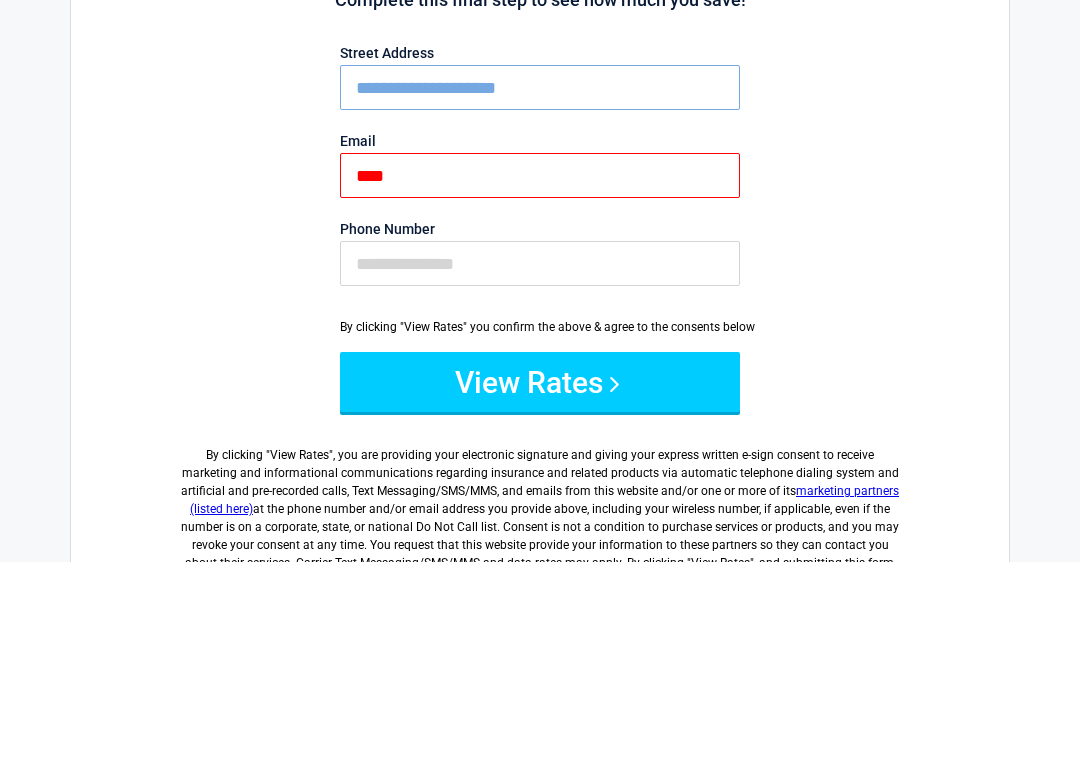 scroll, scrollTop: 205, scrollLeft: 0, axis: vertical 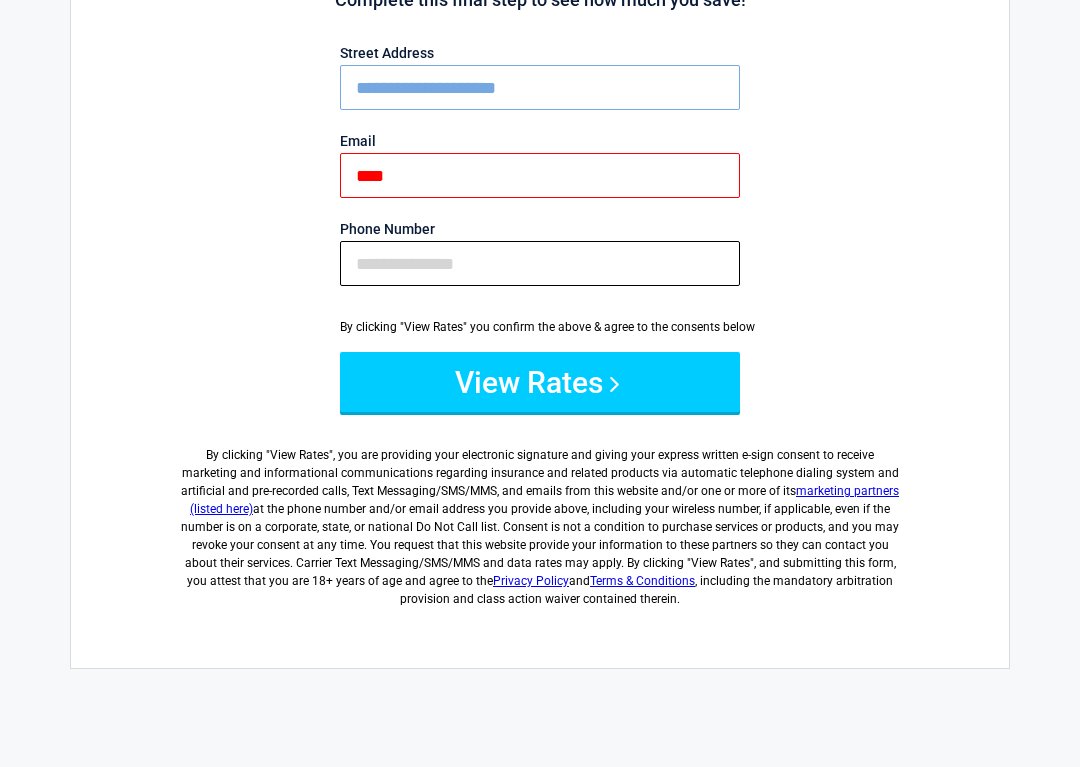 click on "Phone Number" at bounding box center [540, 263] 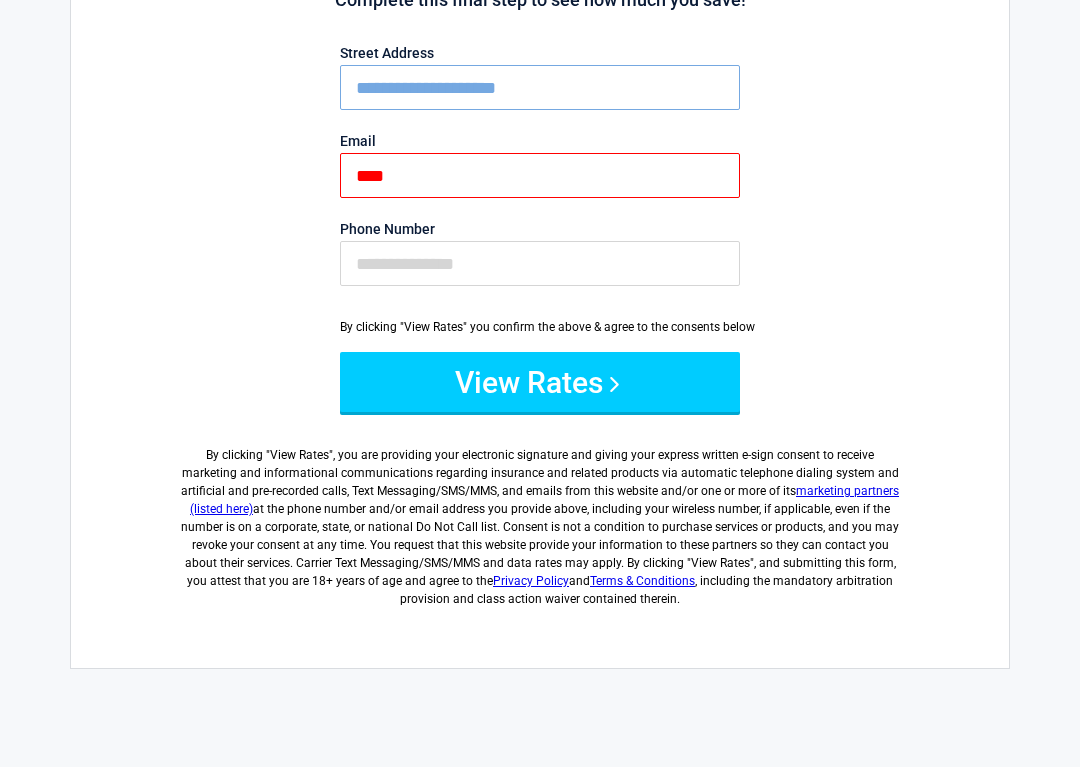 click on "****" at bounding box center [540, 175] 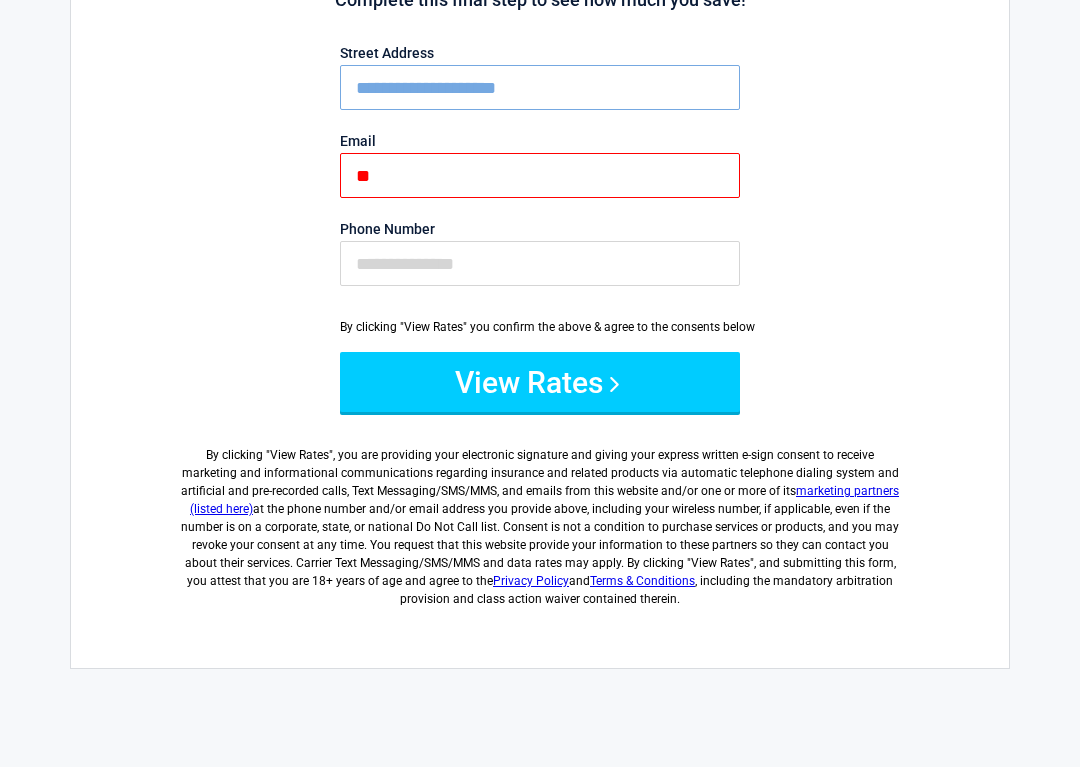 type on "*" 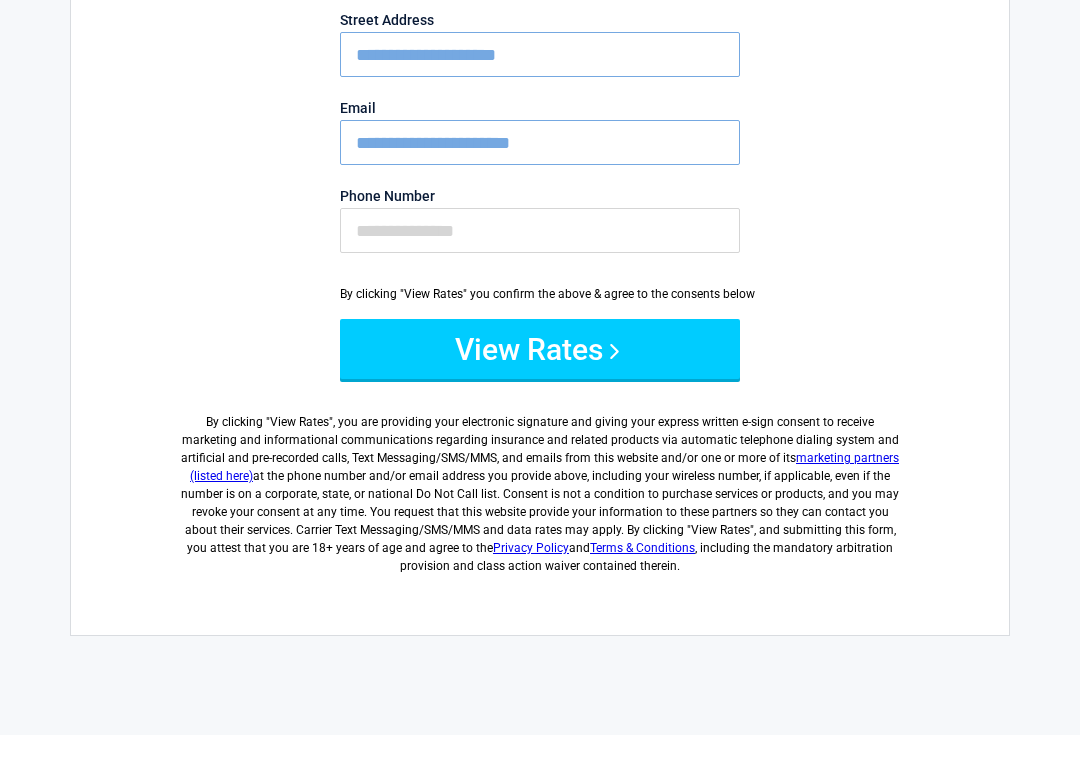 type on "**********" 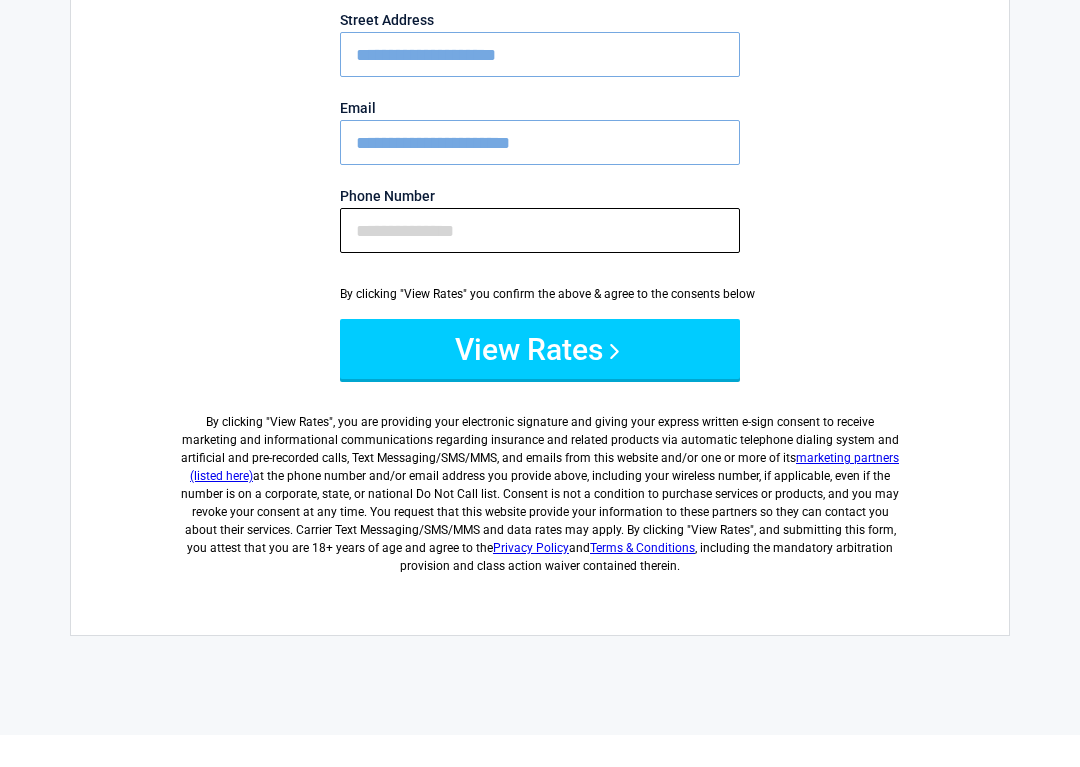 click on "Phone Number" at bounding box center [540, 263] 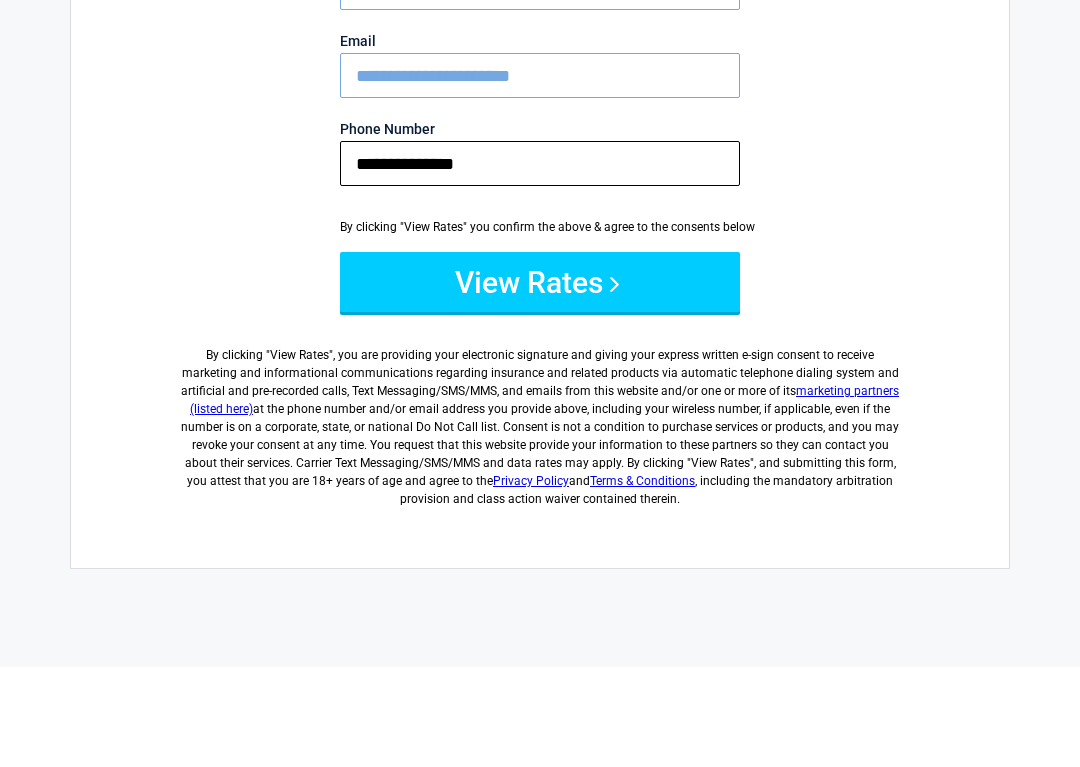 type on "**********" 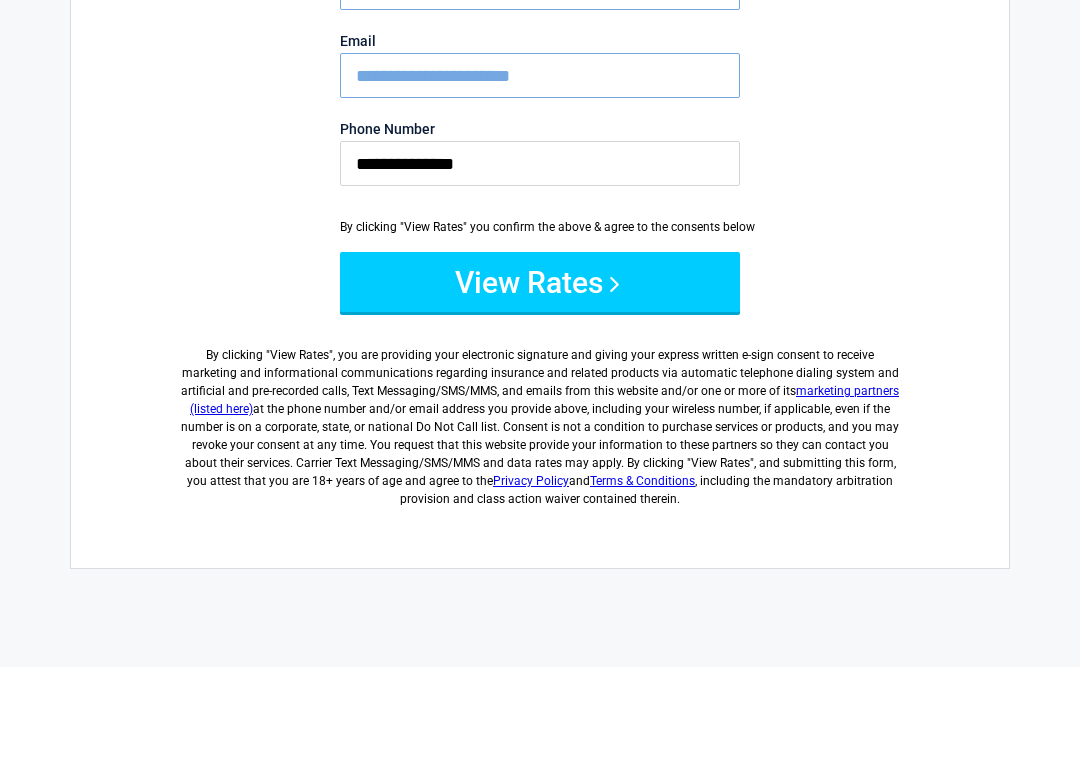click on "View Rates" at bounding box center (540, 382) 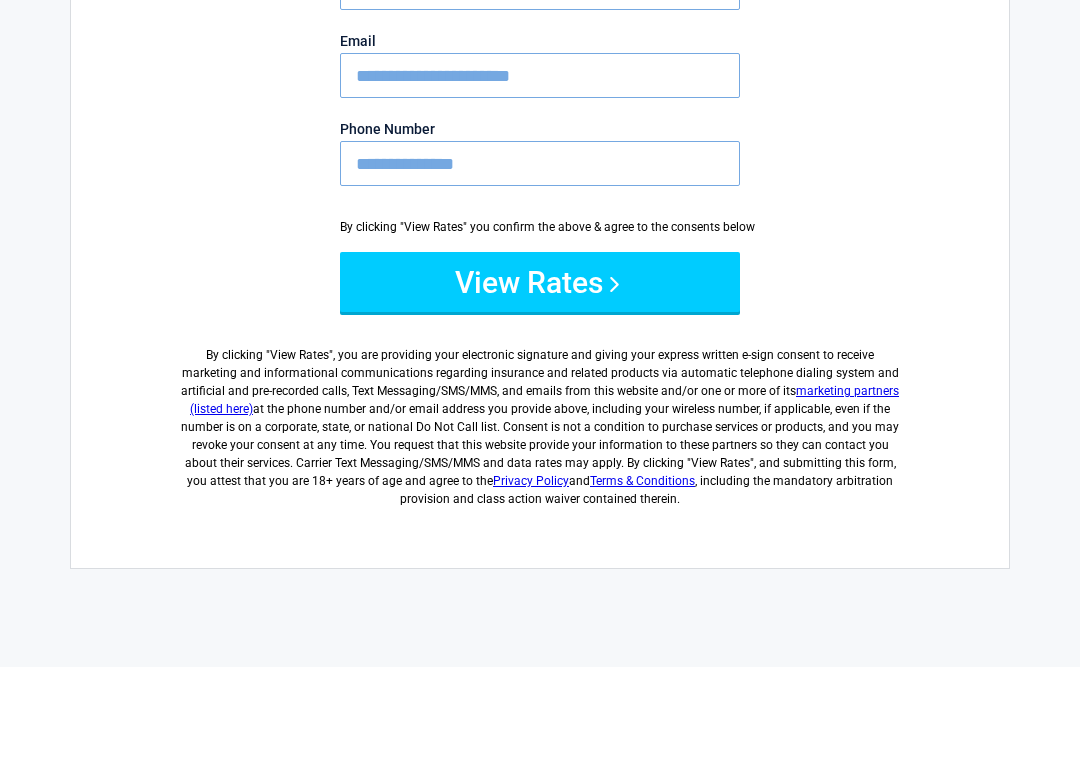 scroll, scrollTop: 305, scrollLeft: 0, axis: vertical 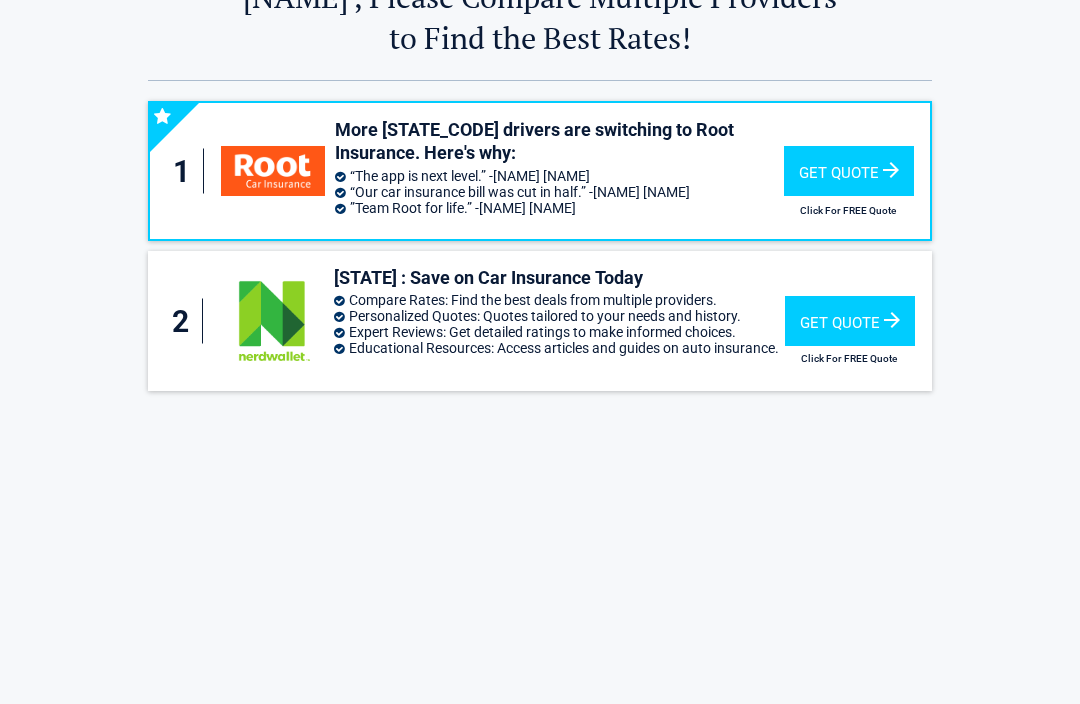 click on "Get Quote" at bounding box center (850, 321) 